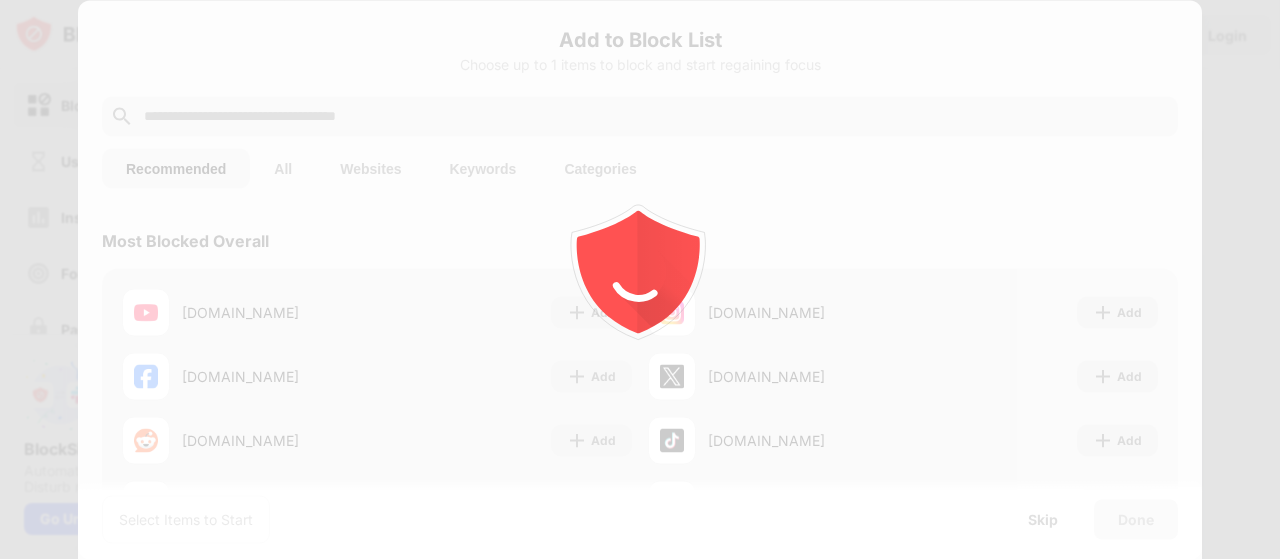scroll, scrollTop: 0, scrollLeft: 0, axis: both 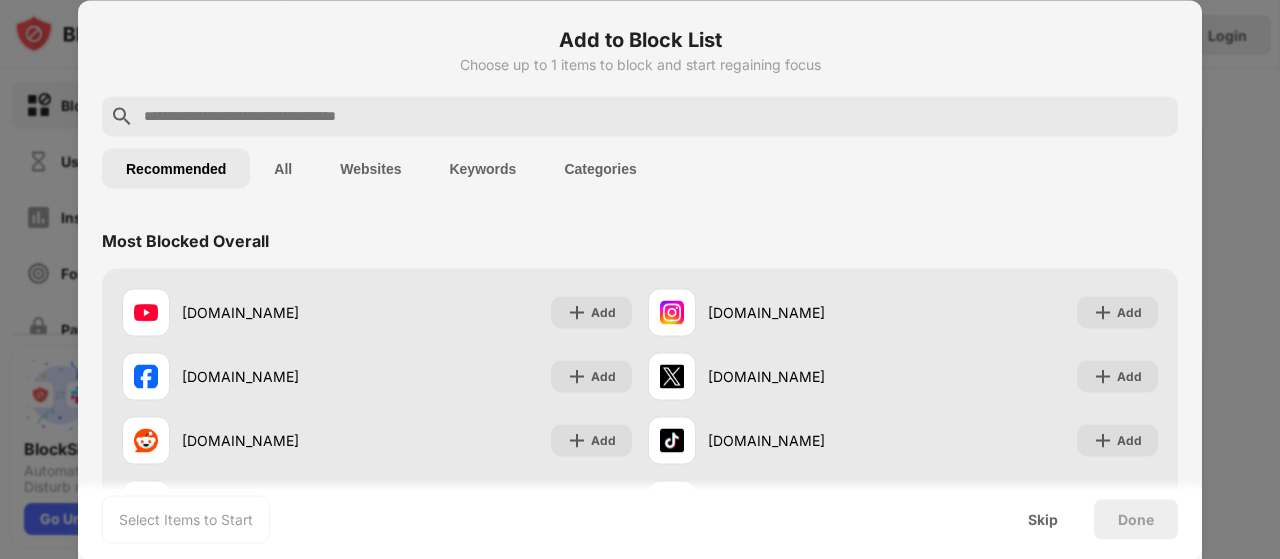 click on "All" at bounding box center (283, 168) 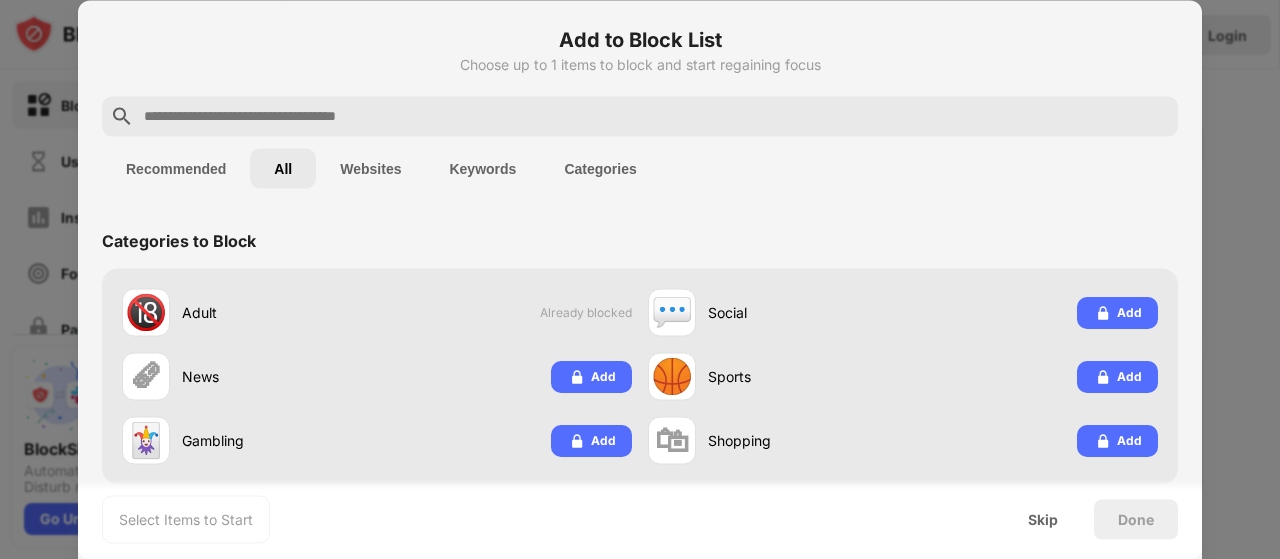 click on "Websites" at bounding box center (370, 168) 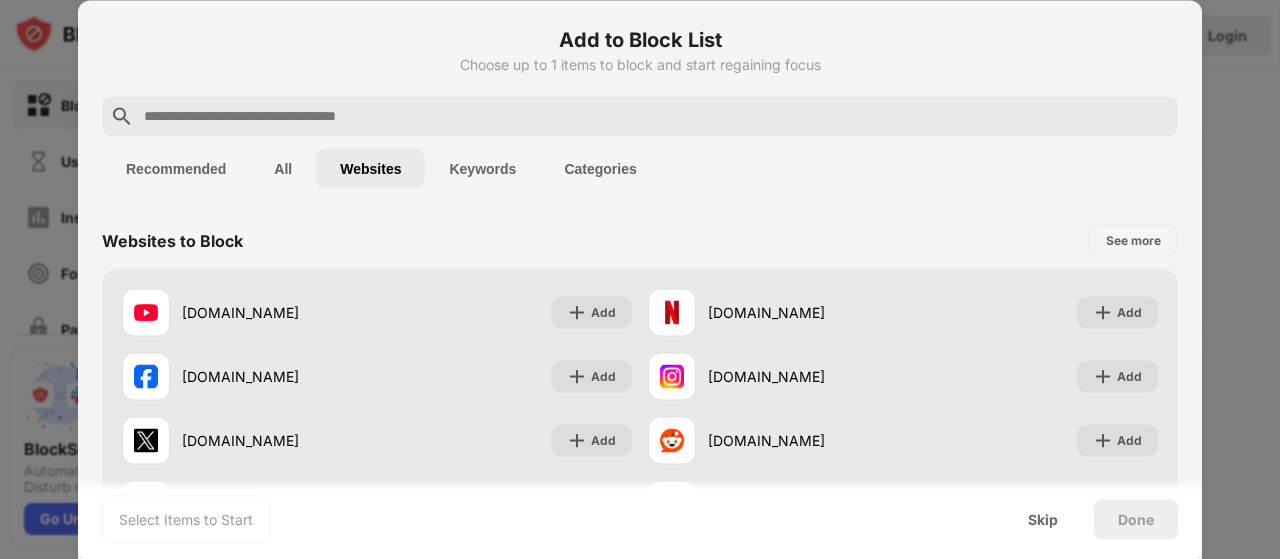 click on "Recommended" at bounding box center (176, 168) 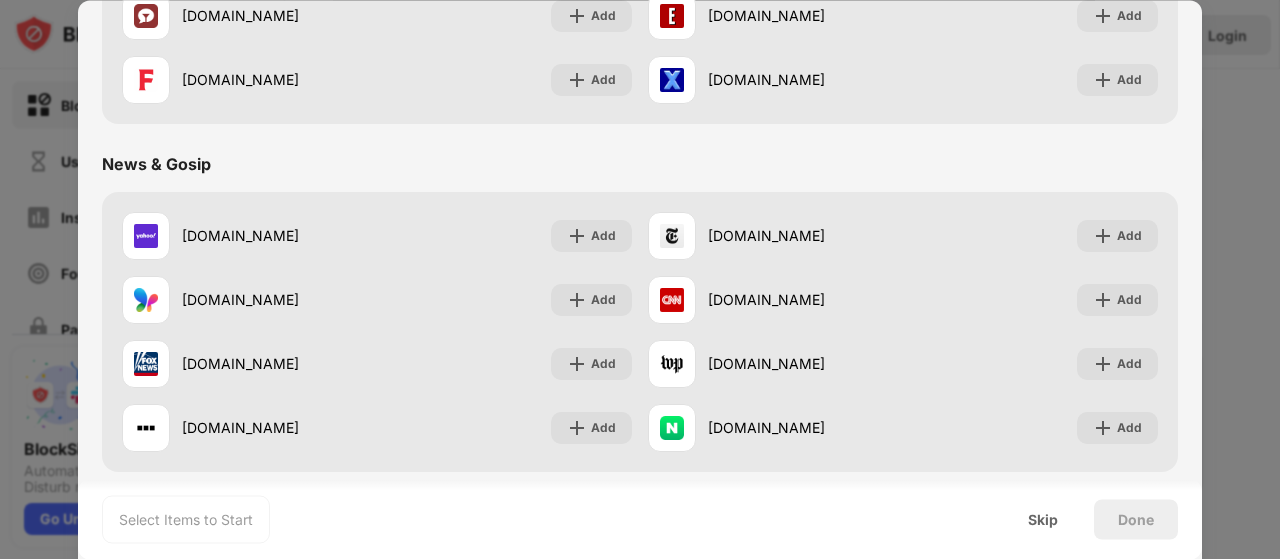 scroll, scrollTop: 560, scrollLeft: 0, axis: vertical 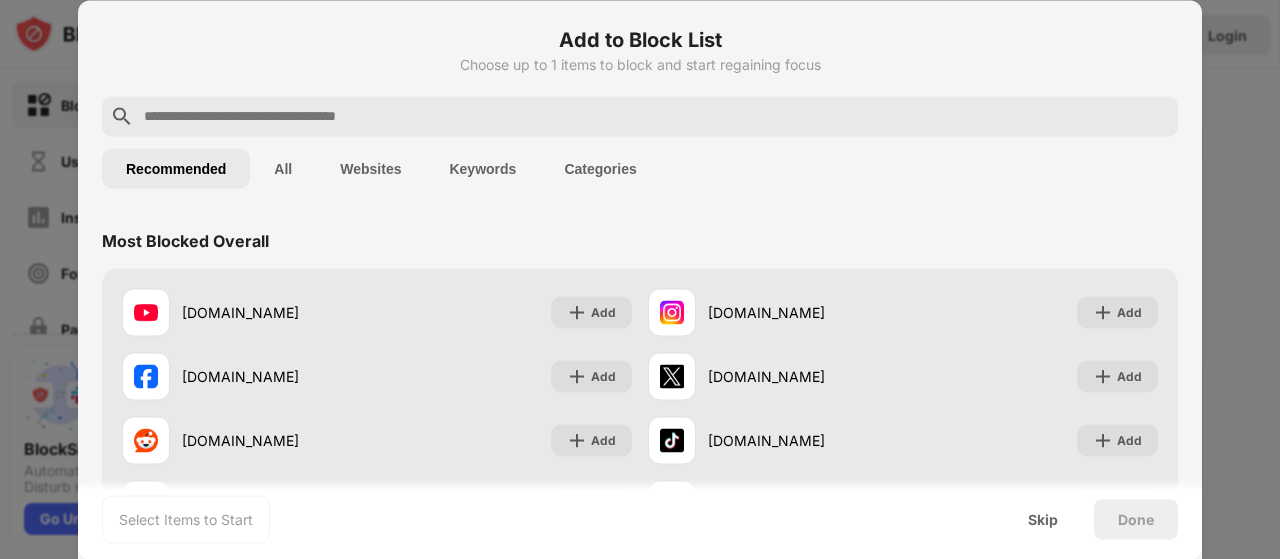 click on "All" at bounding box center [283, 168] 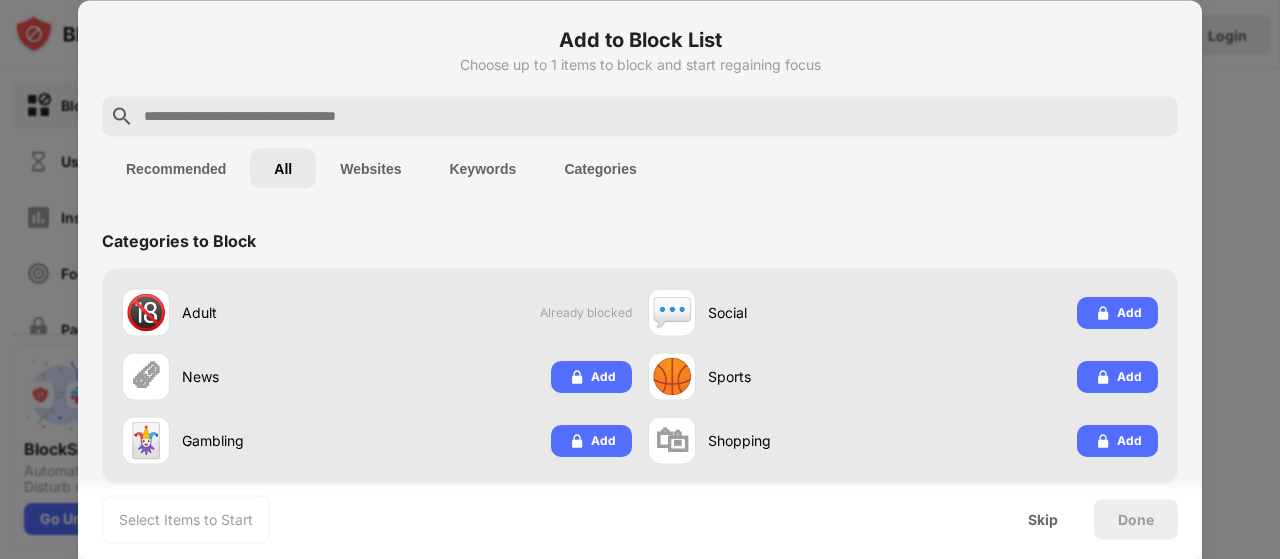 click on "Websites" at bounding box center (370, 168) 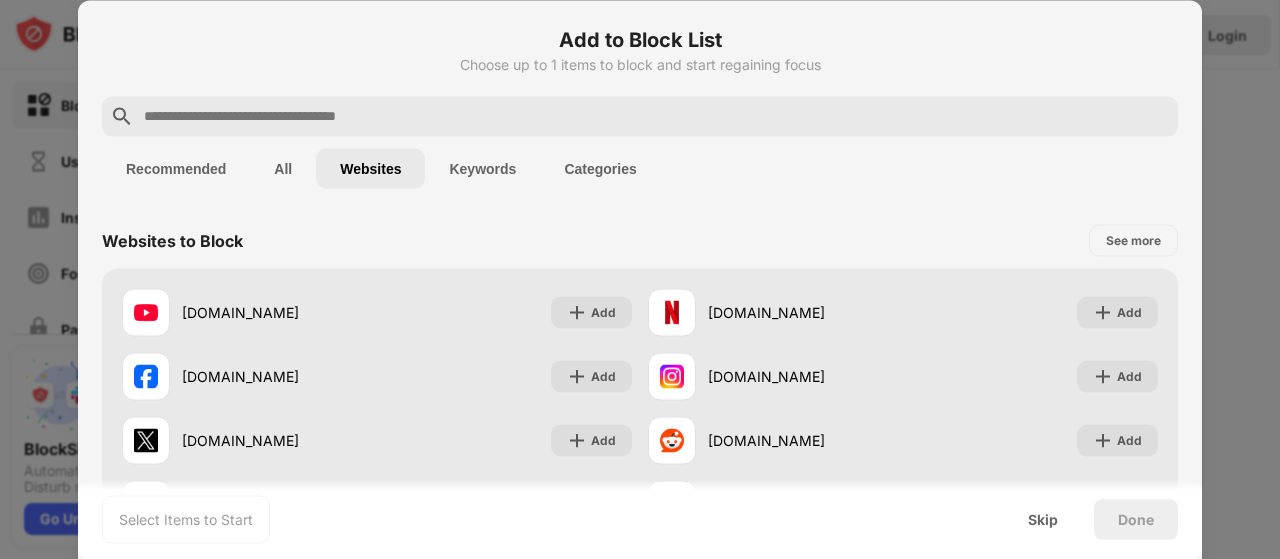 click on "Keywords" at bounding box center [482, 168] 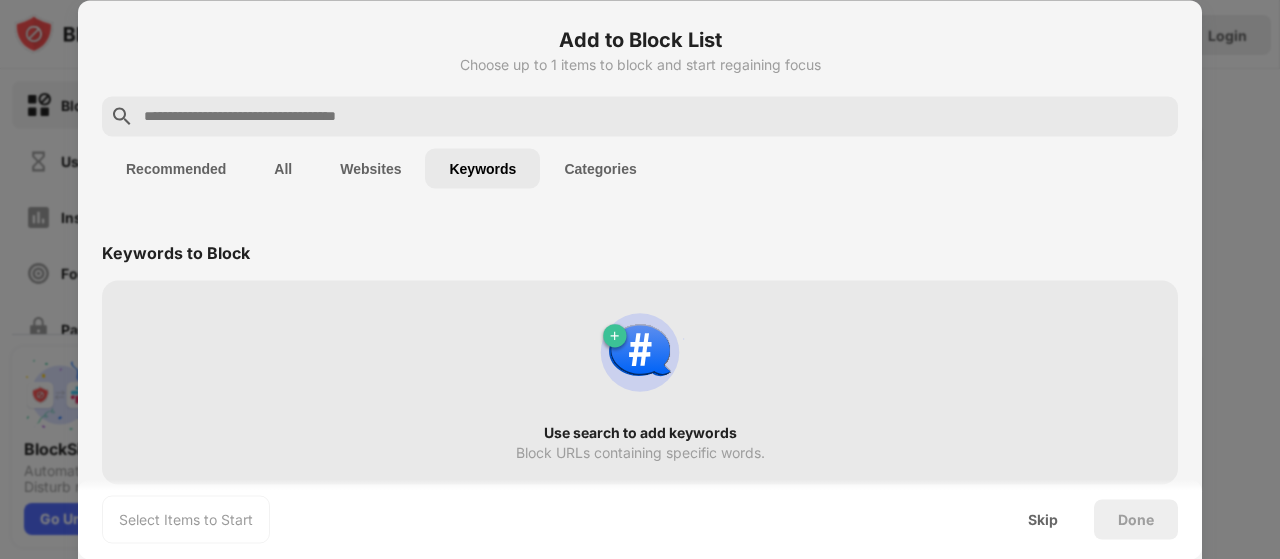 click on "Categories" at bounding box center [600, 168] 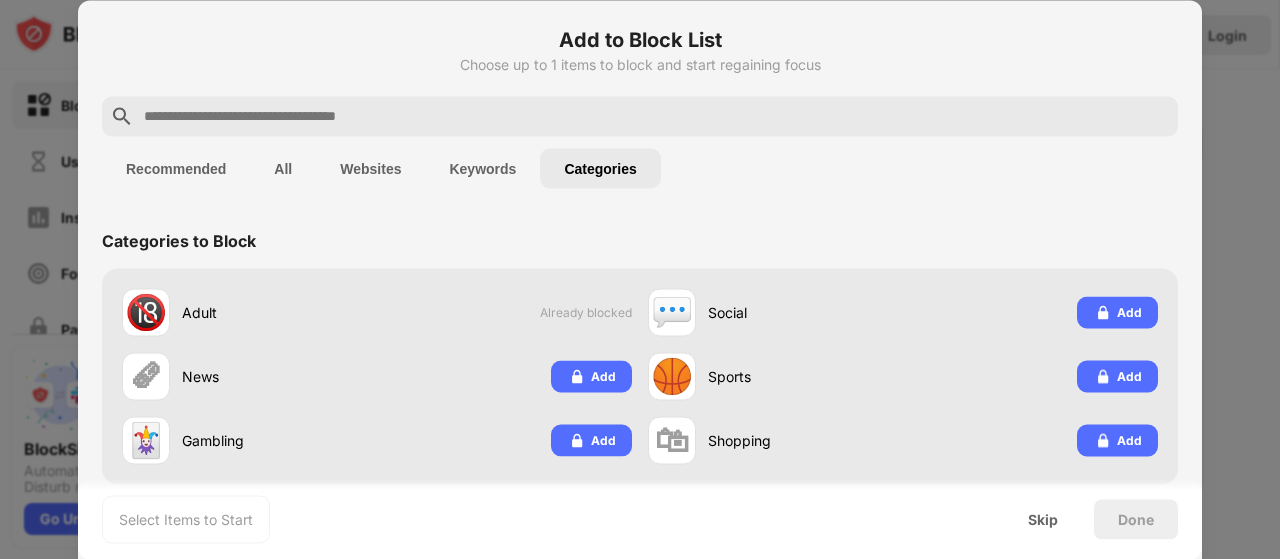 click on "Keywords" at bounding box center (482, 168) 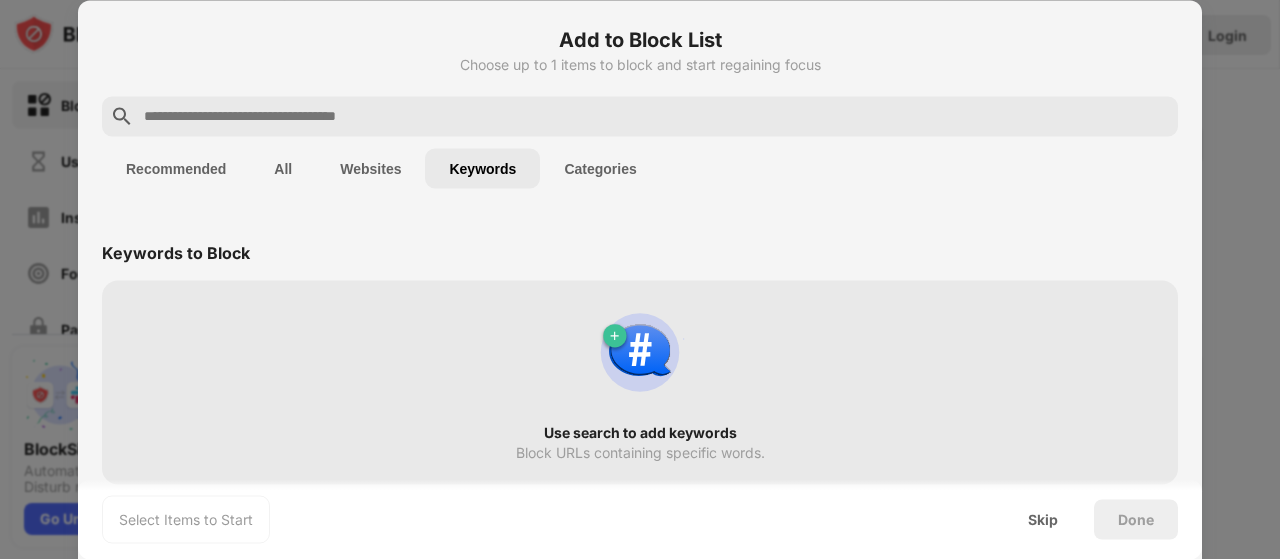 click on "All" at bounding box center (283, 168) 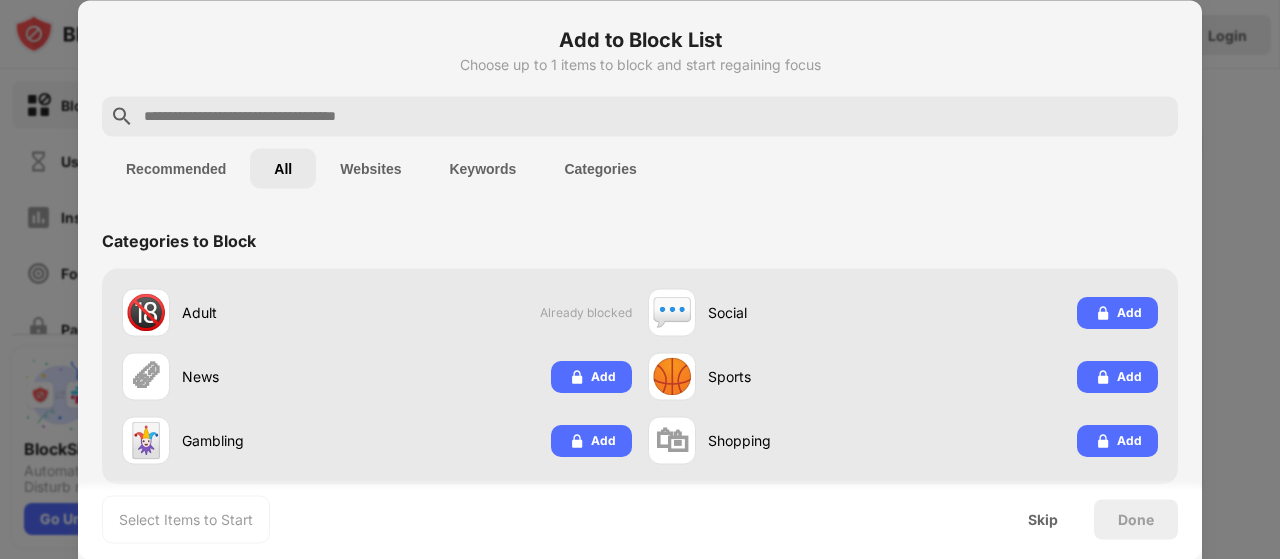 click on "Recommended" at bounding box center (176, 168) 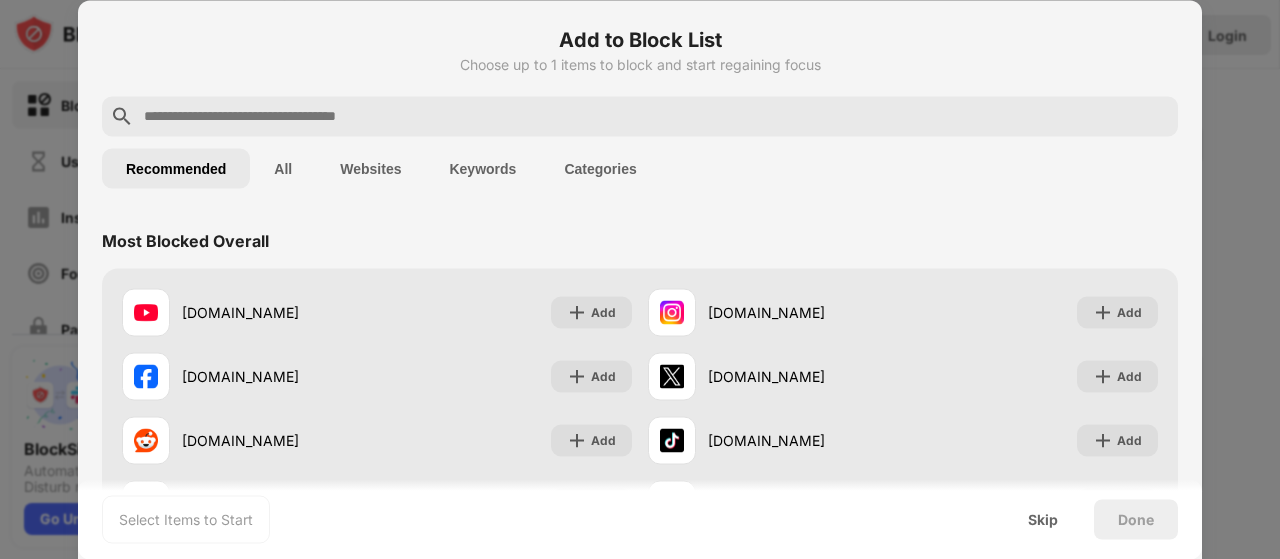 click on "Websites" at bounding box center (370, 168) 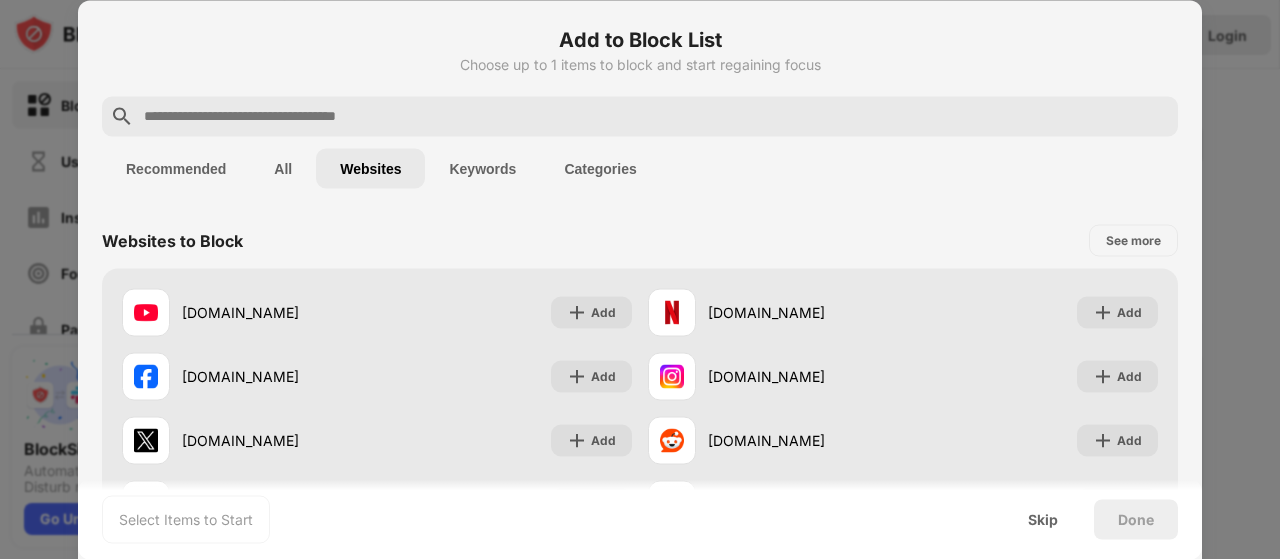click on "Recommended" at bounding box center [176, 168] 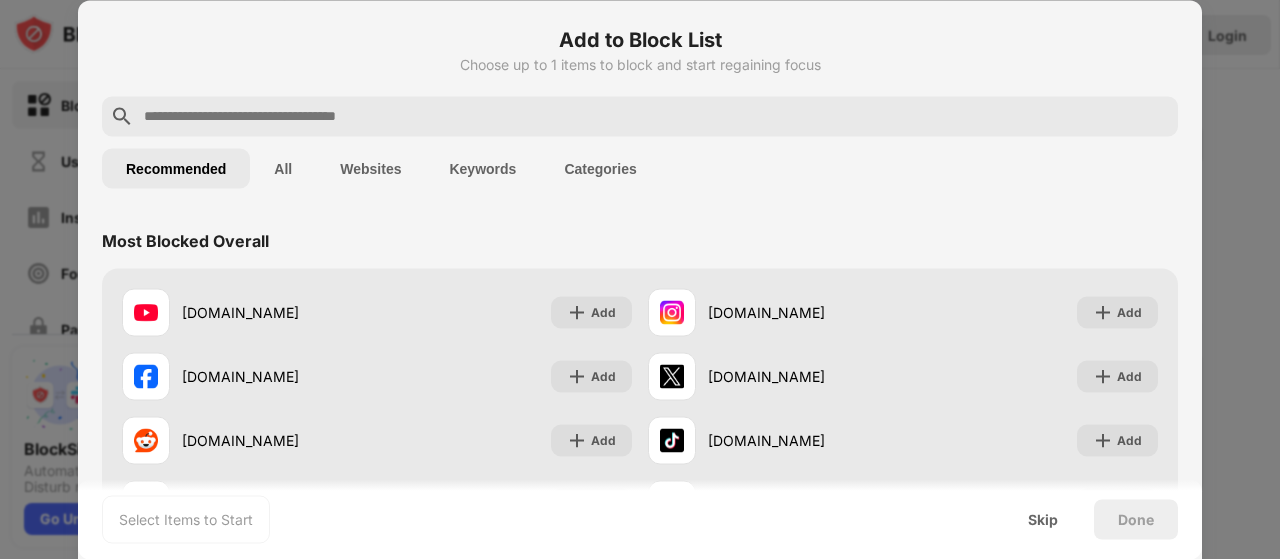 click on "Keywords" at bounding box center (482, 168) 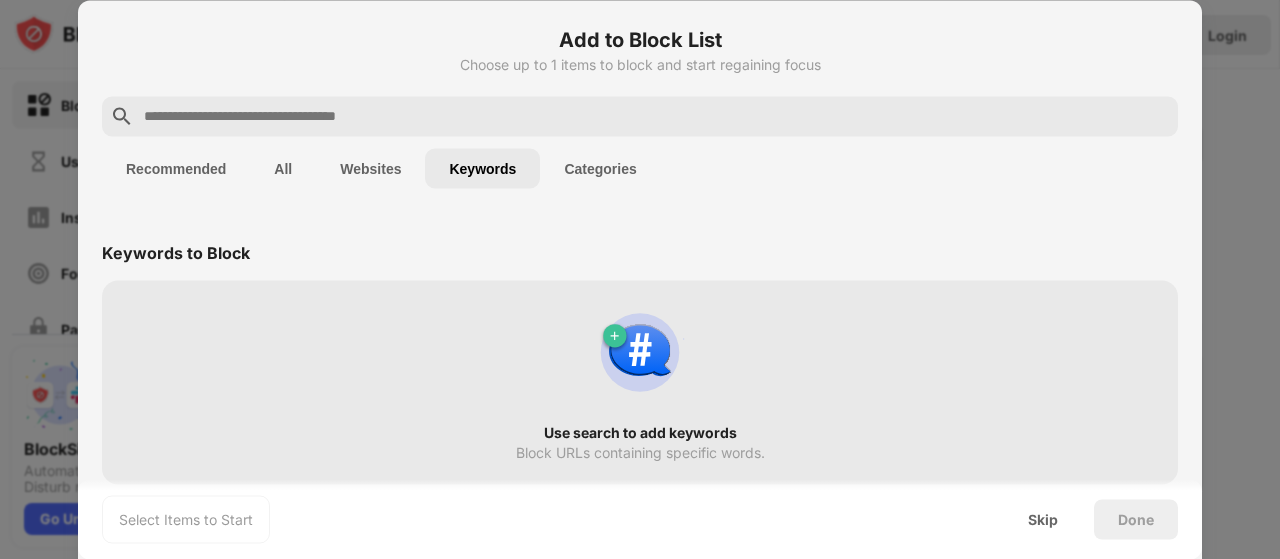 click on "Categories" at bounding box center [600, 168] 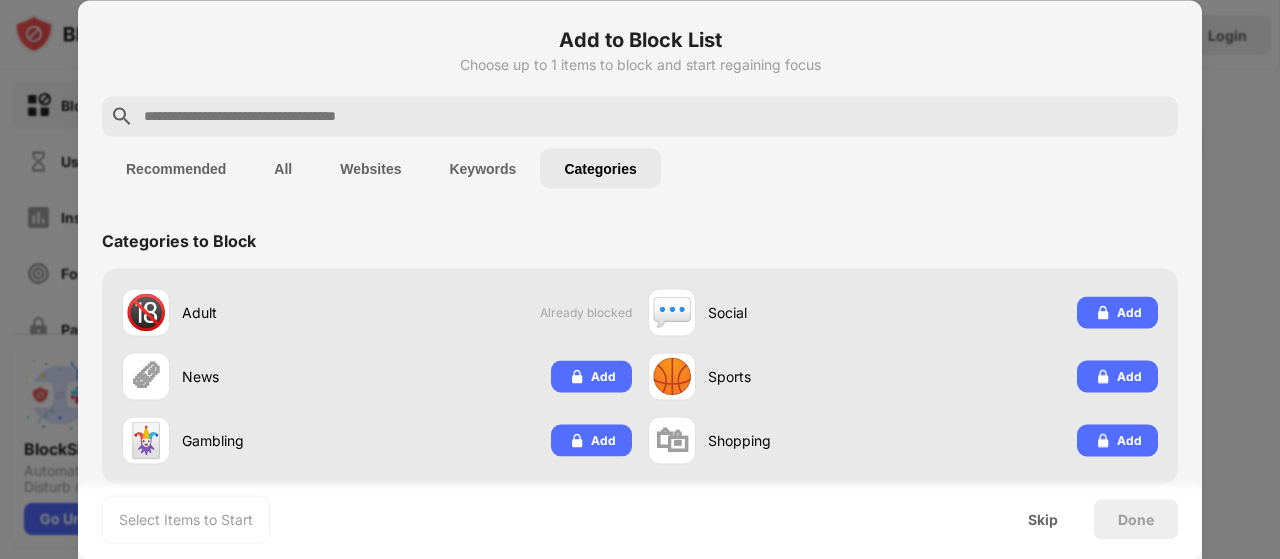 click on "Recommended" at bounding box center (176, 168) 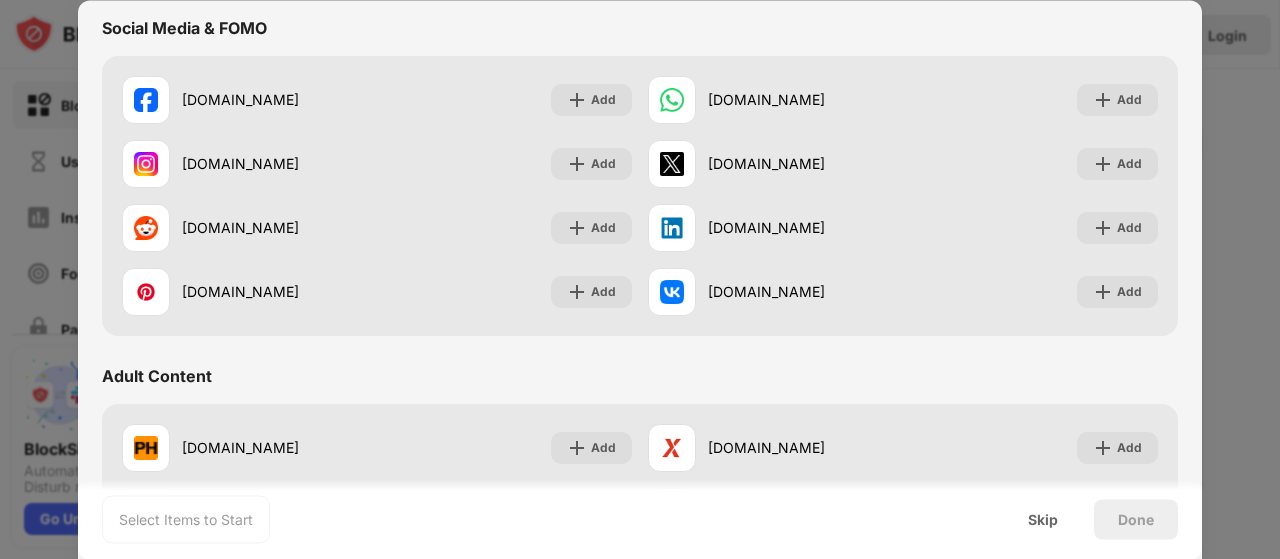 scroll, scrollTop: 0, scrollLeft: 0, axis: both 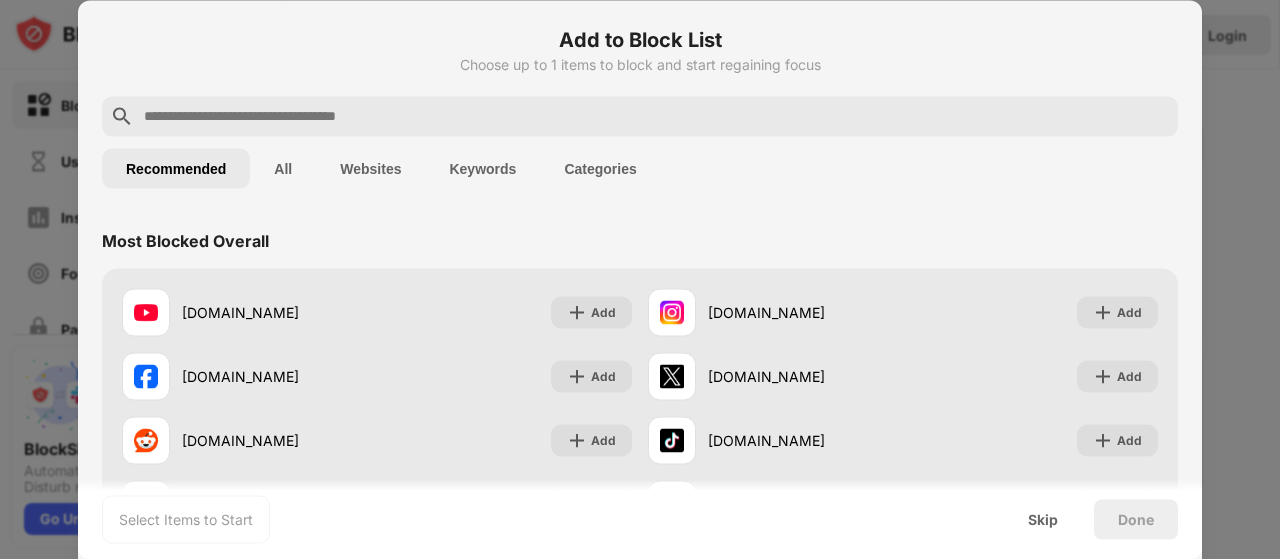 click on "All" at bounding box center (283, 168) 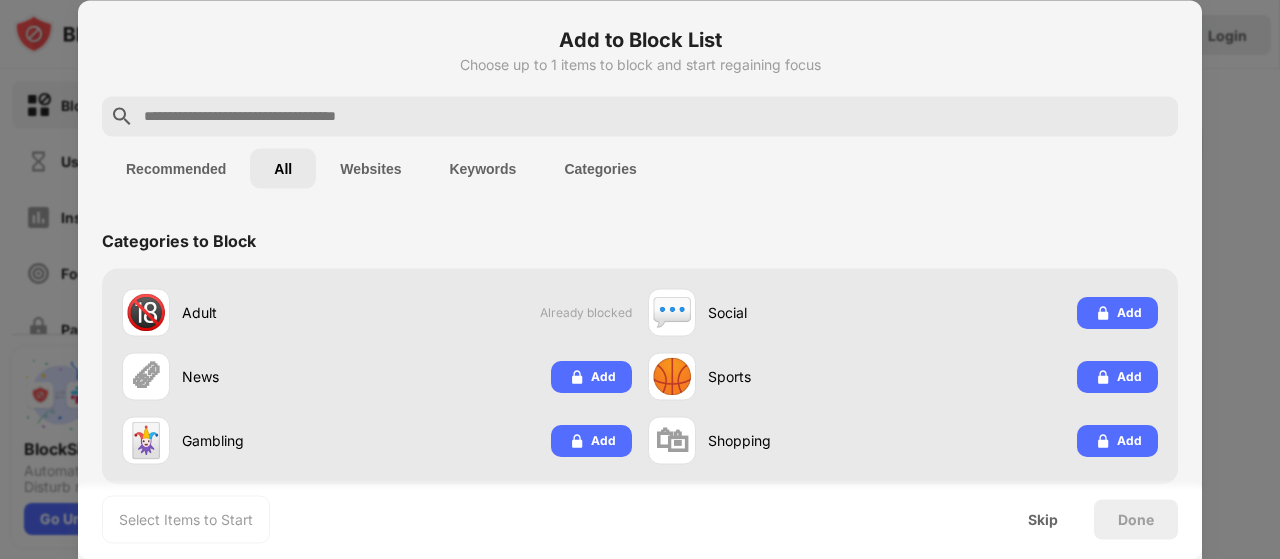 click on "Websites" at bounding box center (370, 168) 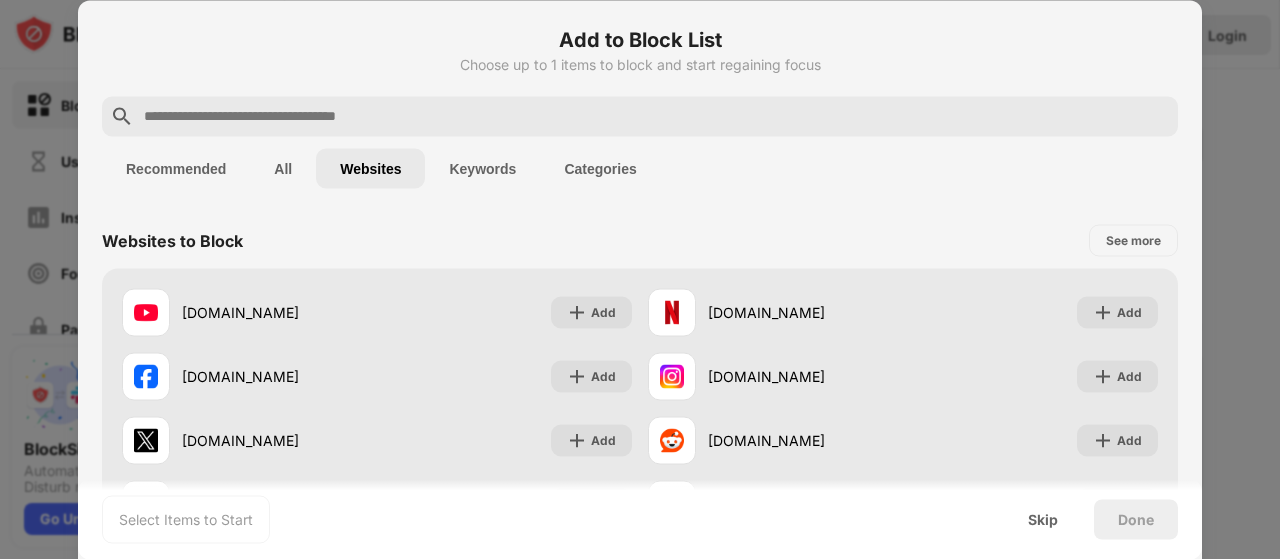 click on "Websites" at bounding box center [370, 168] 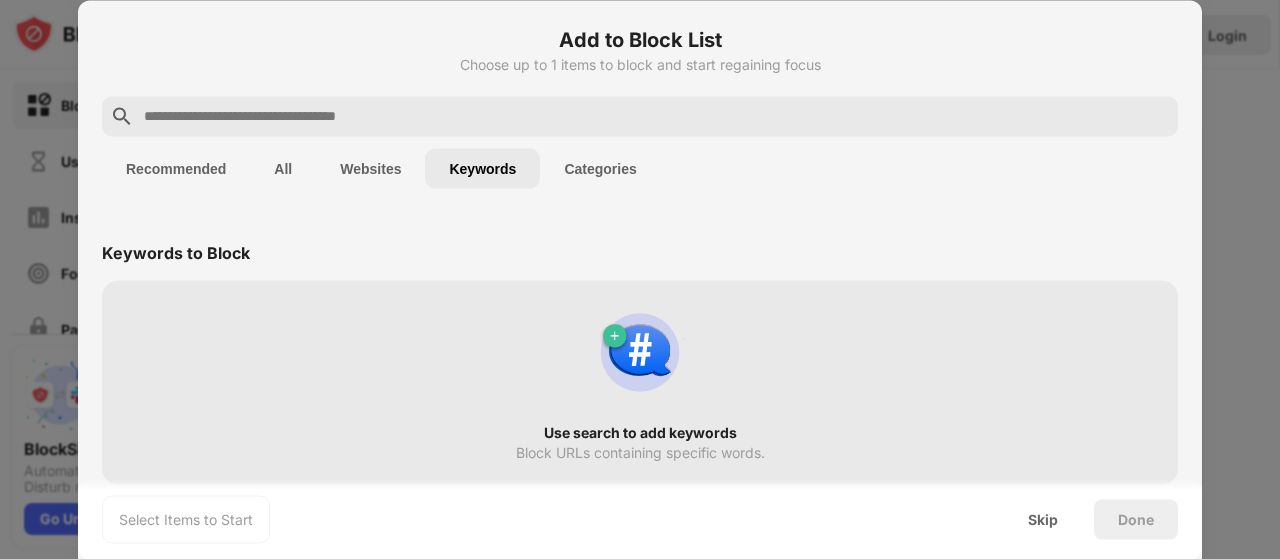 click on "Categories" at bounding box center [600, 168] 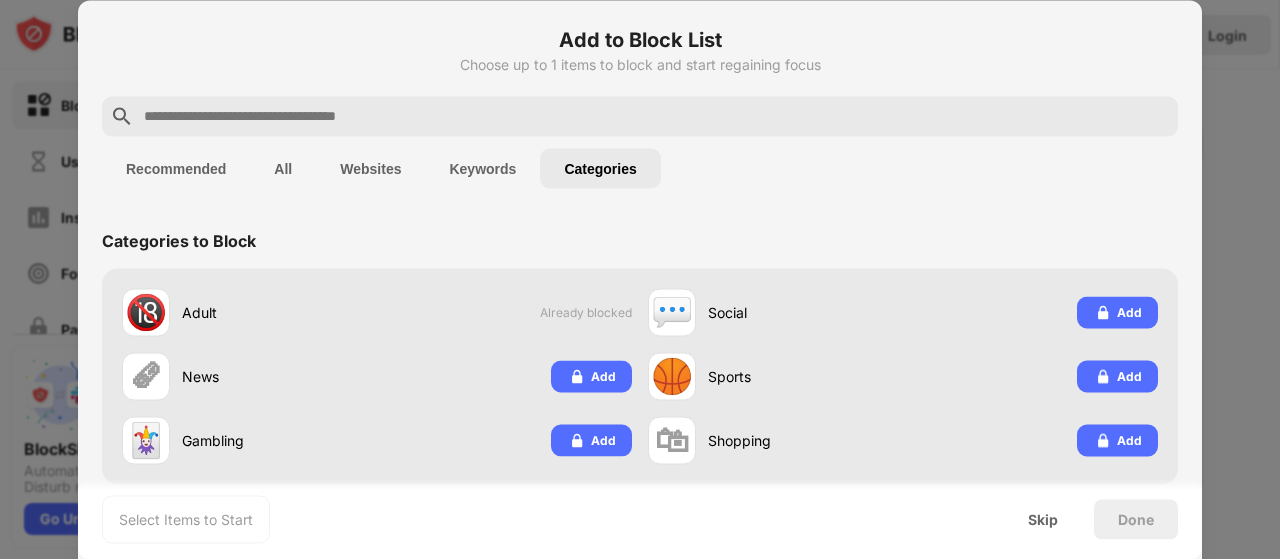 click on "Websites" at bounding box center (370, 168) 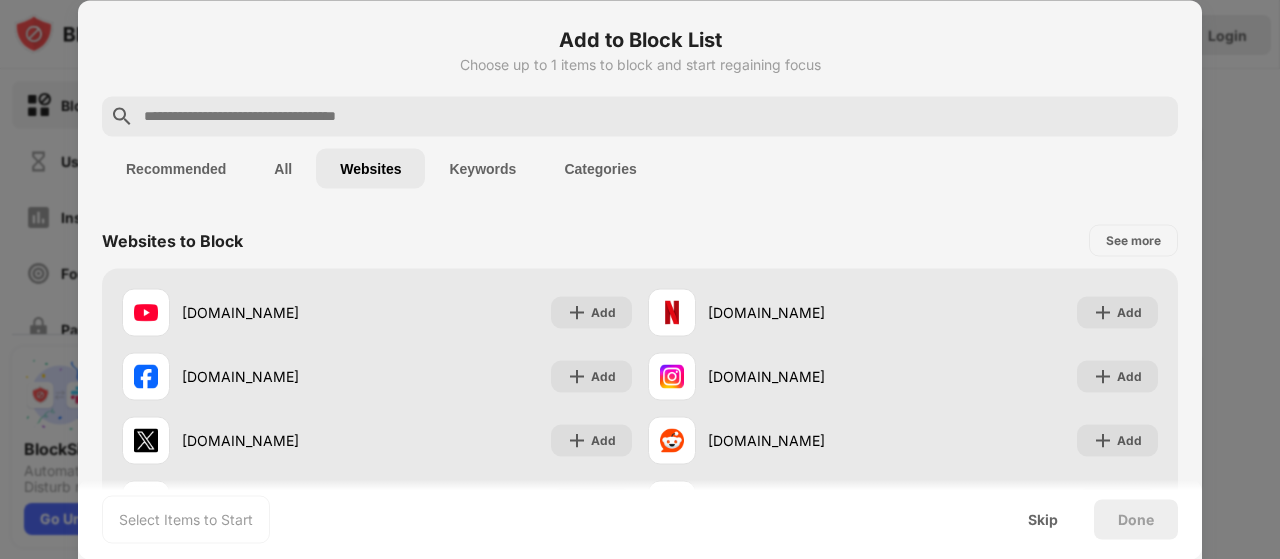 click on "All" at bounding box center [283, 168] 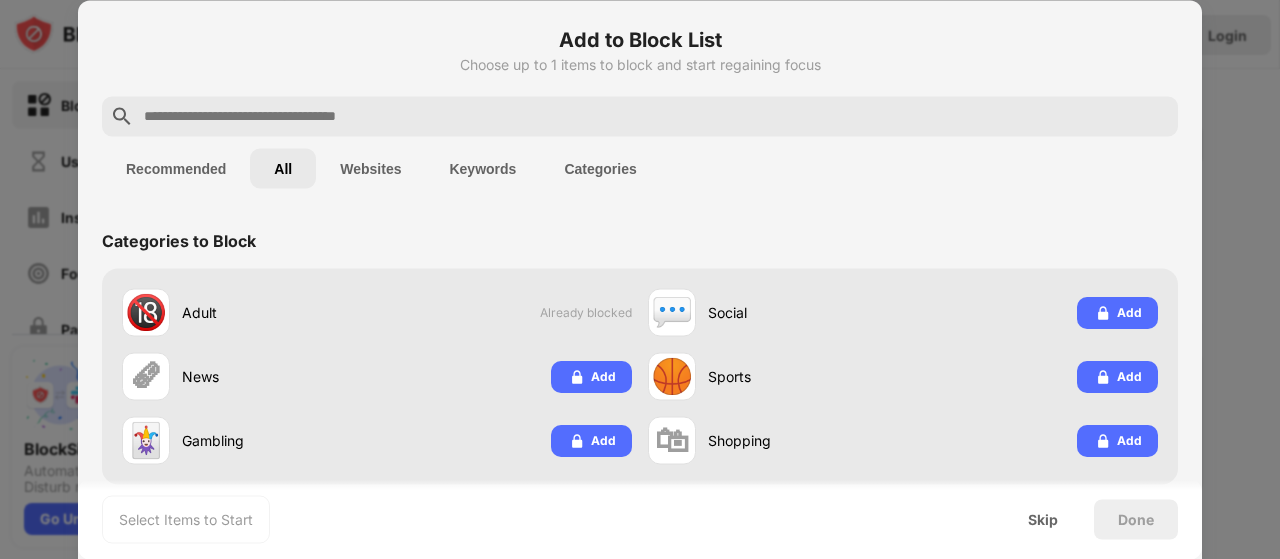 click on "Websites" at bounding box center (370, 168) 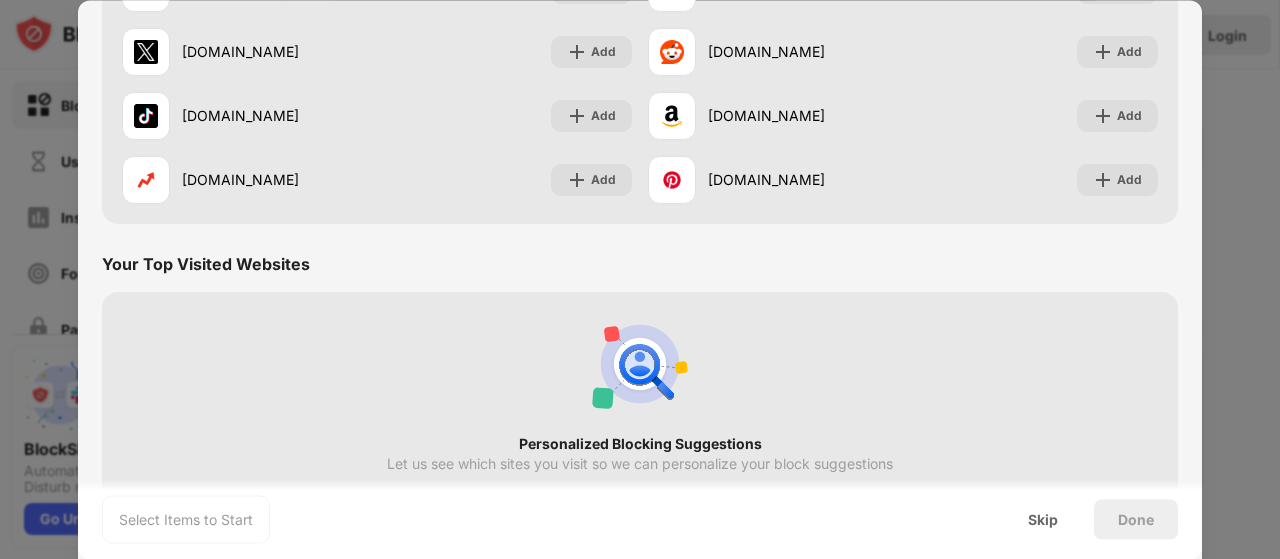 scroll, scrollTop: 0, scrollLeft: 0, axis: both 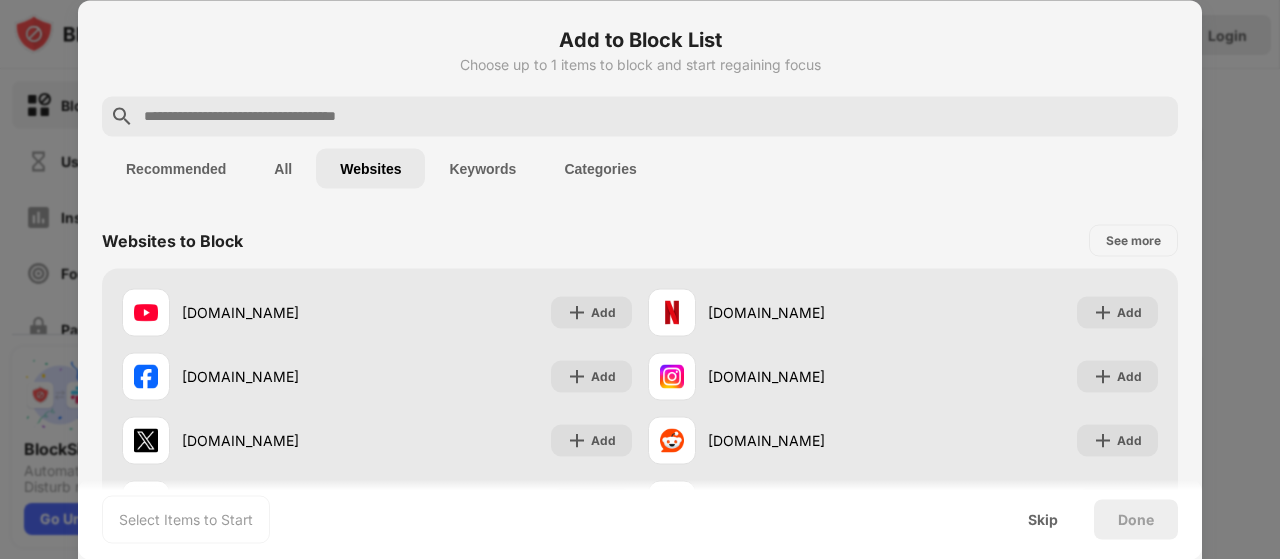 click on "Keywords" at bounding box center [482, 168] 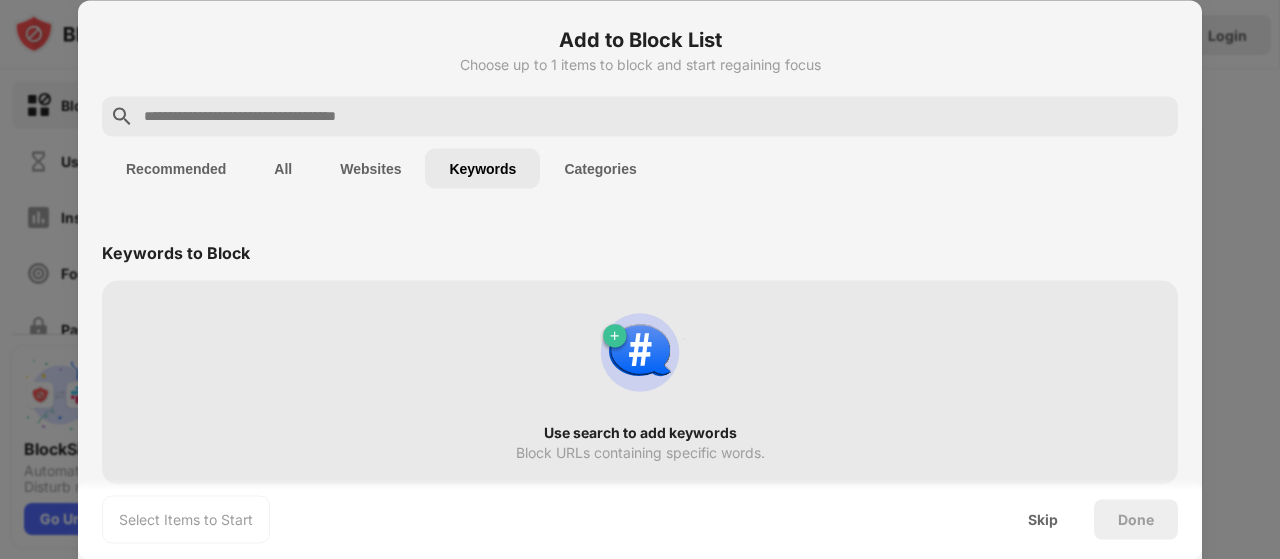 click on "Recommended" at bounding box center [176, 168] 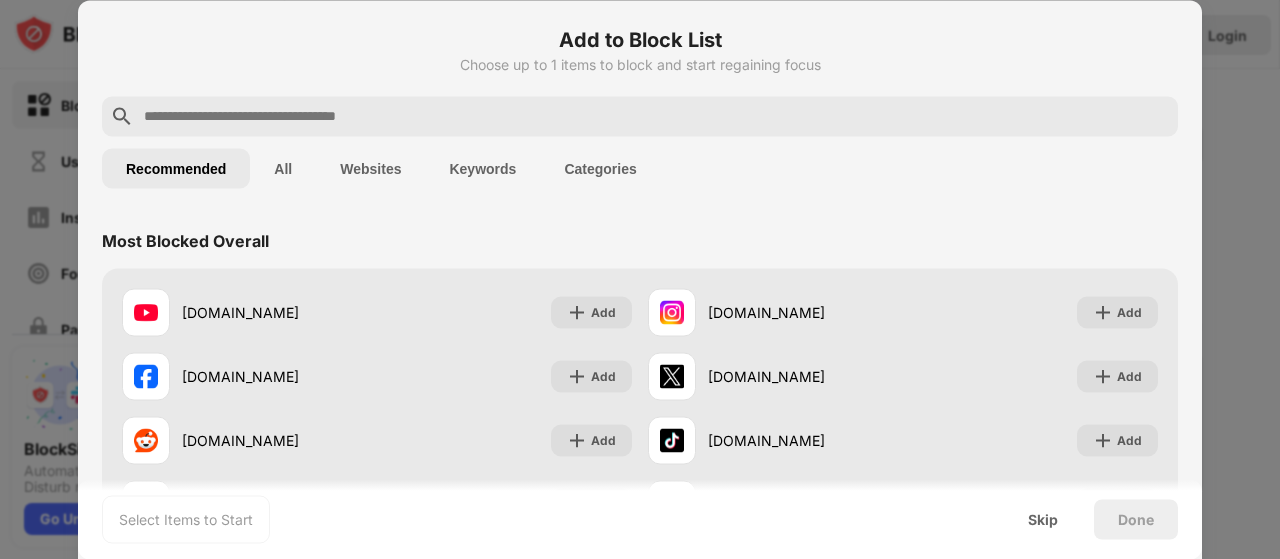 click on "All" at bounding box center (283, 168) 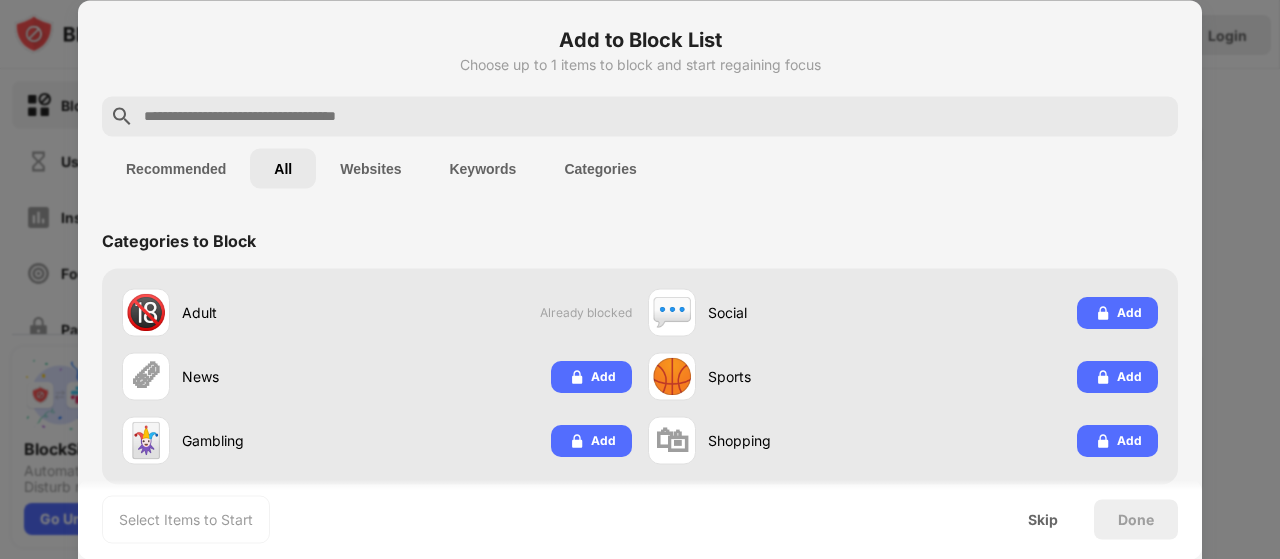 click on "Recommended" at bounding box center [176, 168] 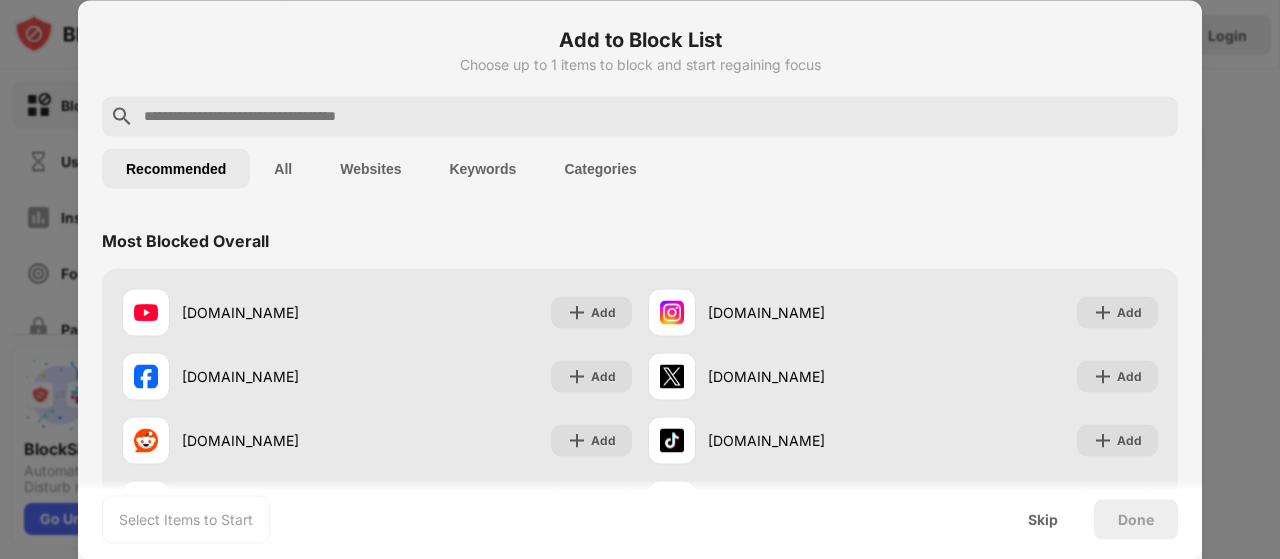 click on "All" at bounding box center [283, 168] 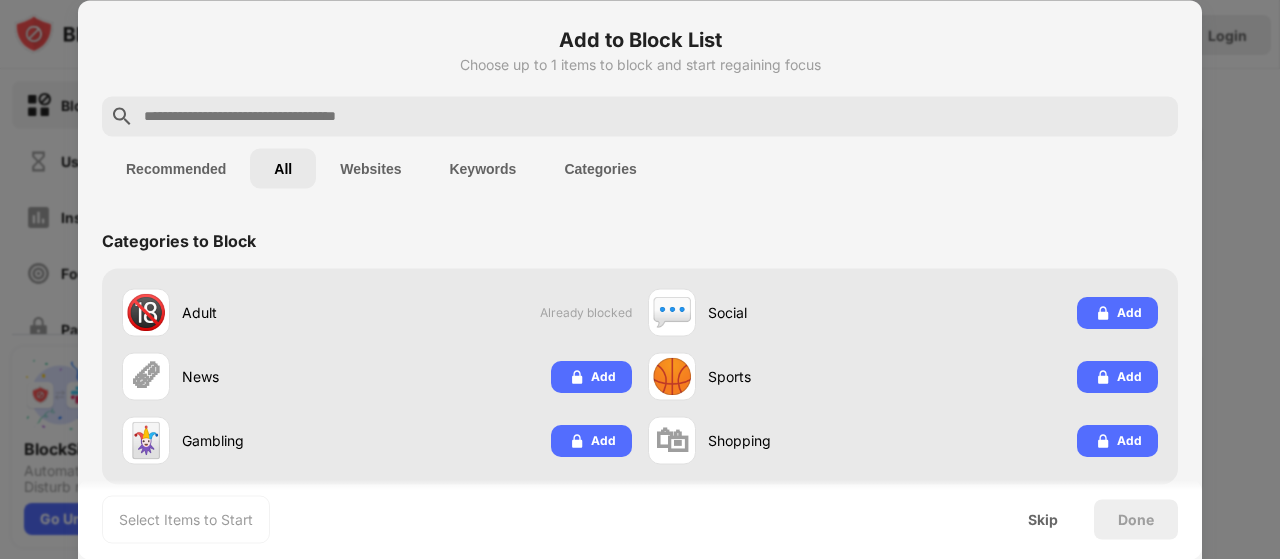 click on "Recommended" at bounding box center (176, 168) 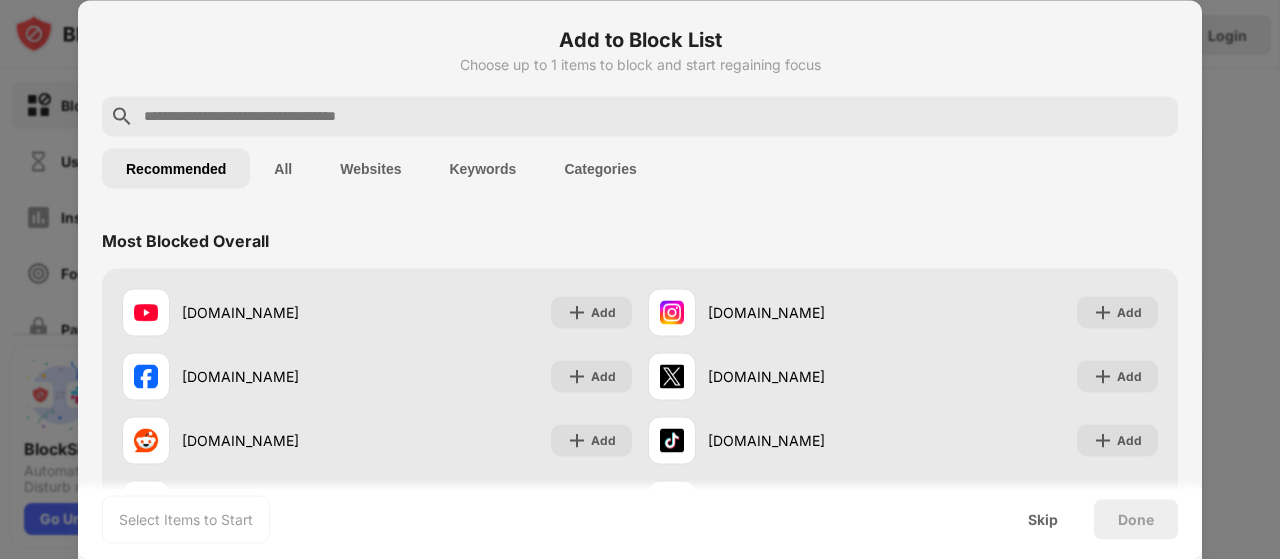click on "All" at bounding box center [283, 168] 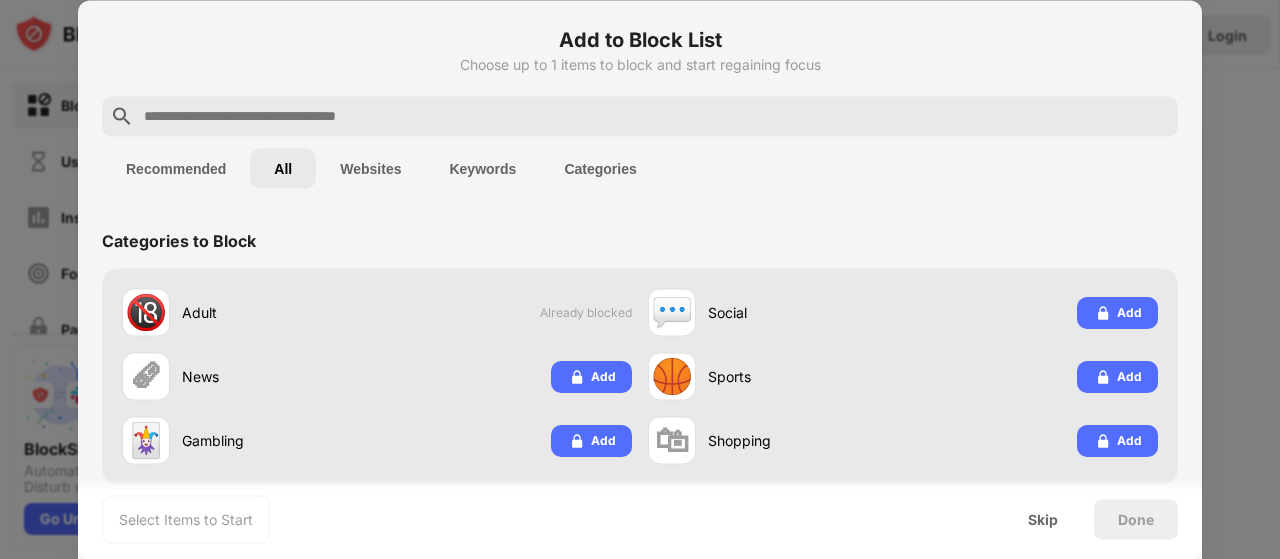 click on "Websites" at bounding box center (370, 168) 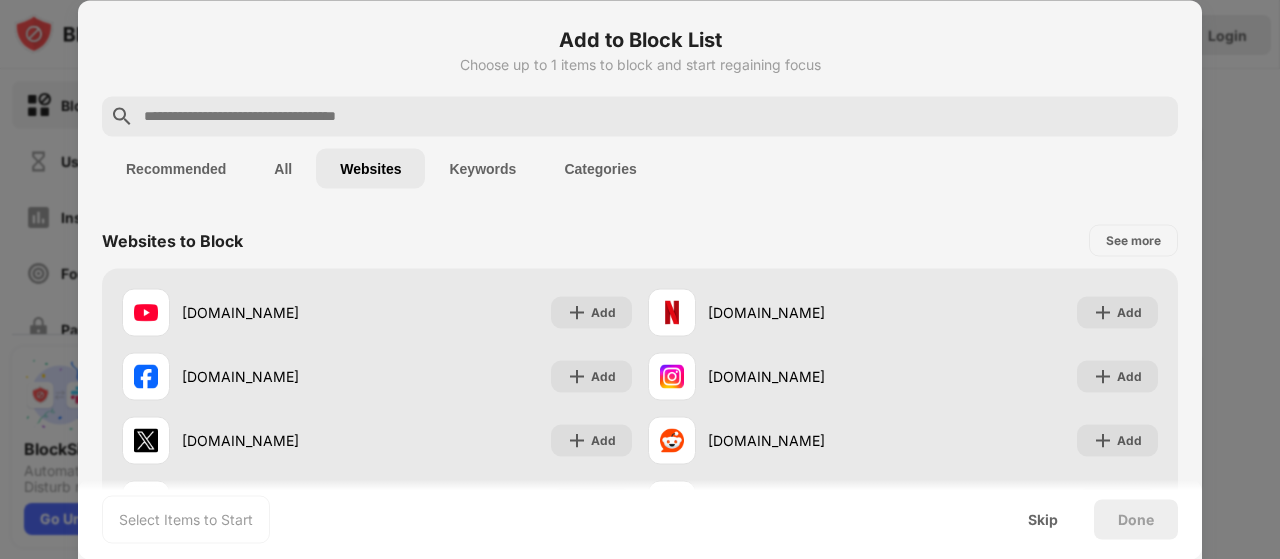 click on "All" at bounding box center (283, 168) 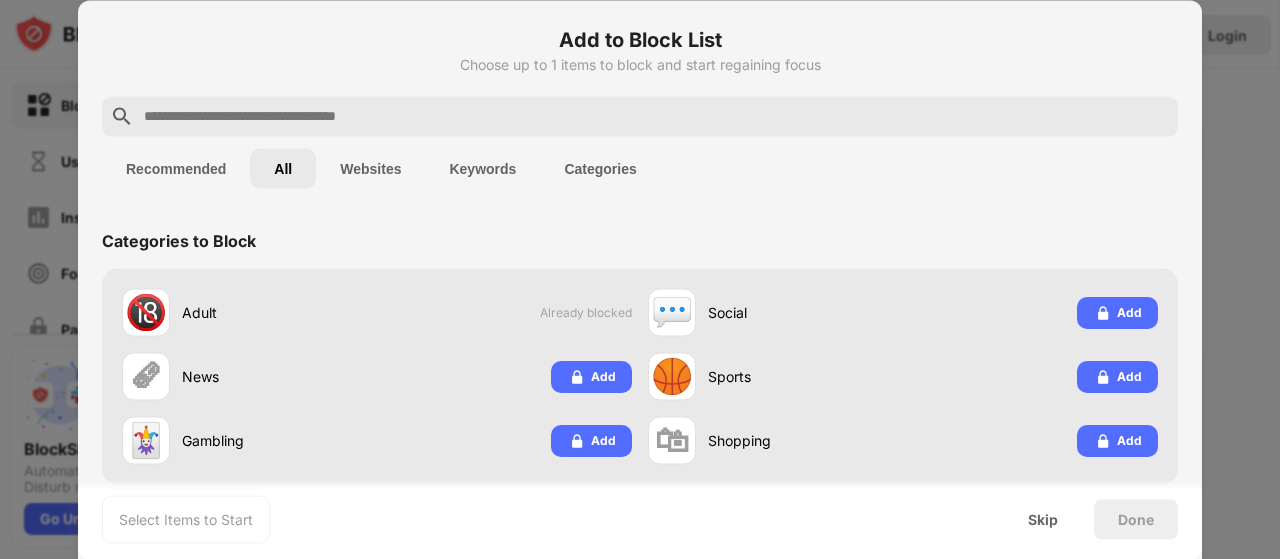 click on "Websites" at bounding box center (370, 168) 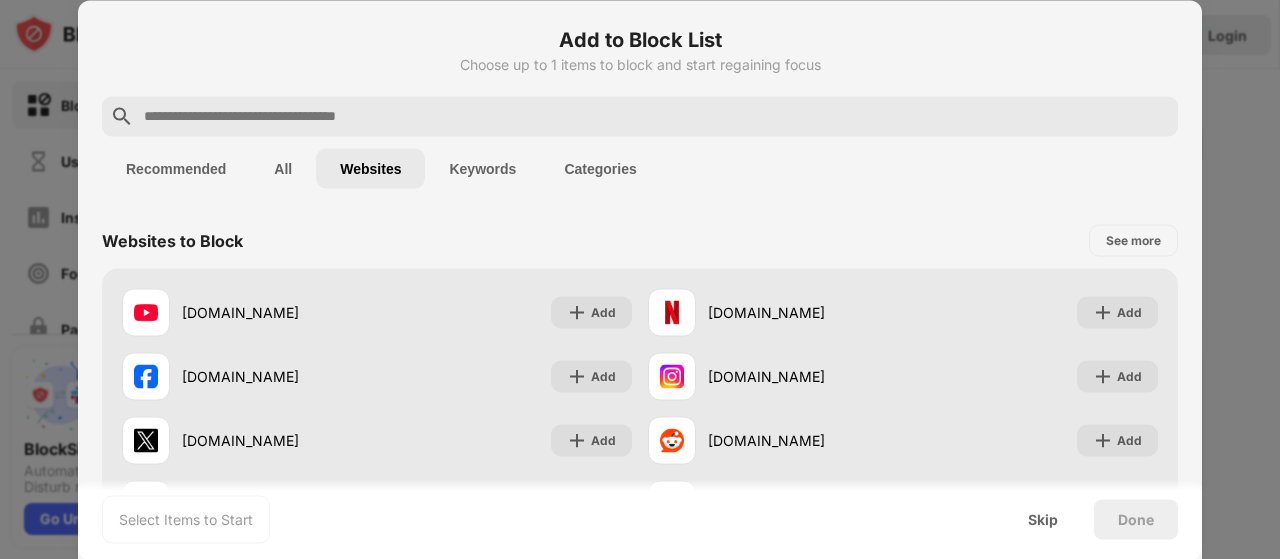 click on "Keywords" at bounding box center (482, 168) 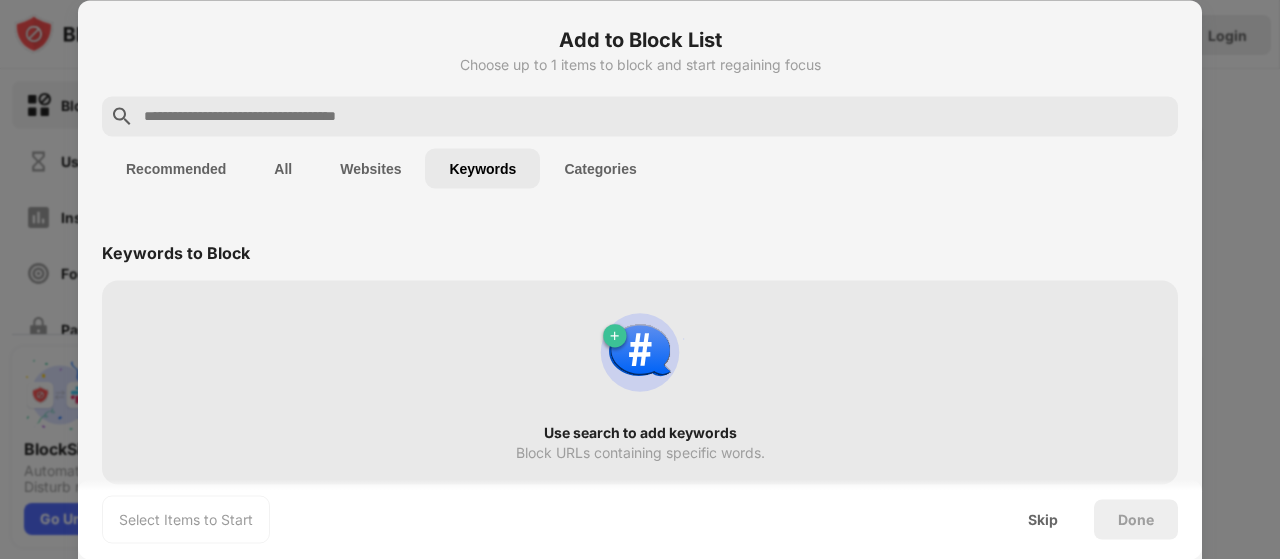 click on "Categories" at bounding box center [600, 168] 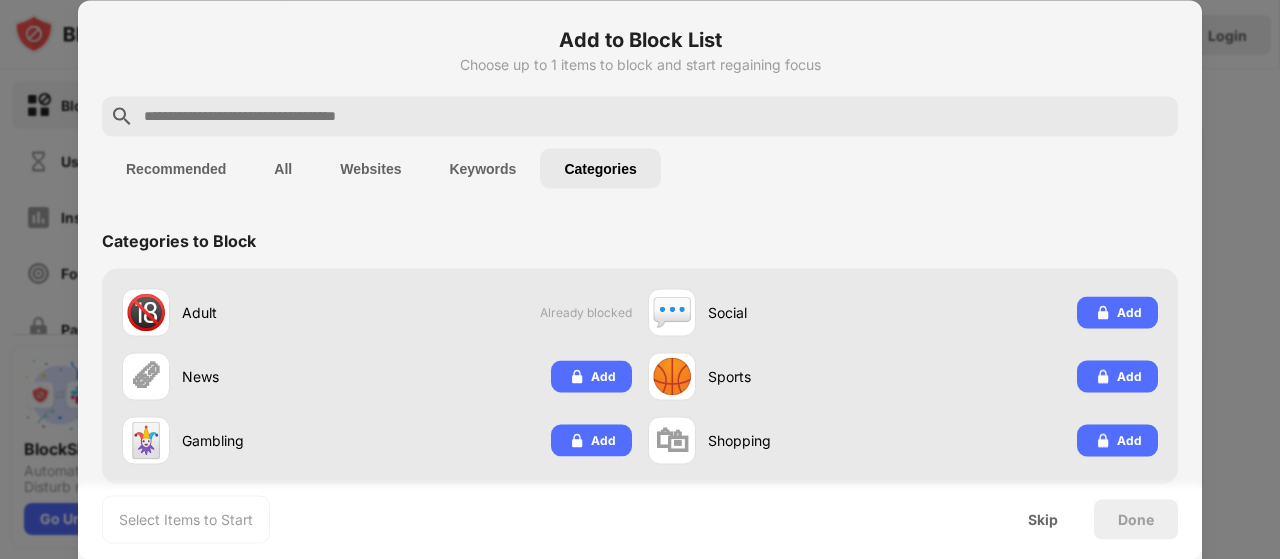 click on "All" at bounding box center [283, 168] 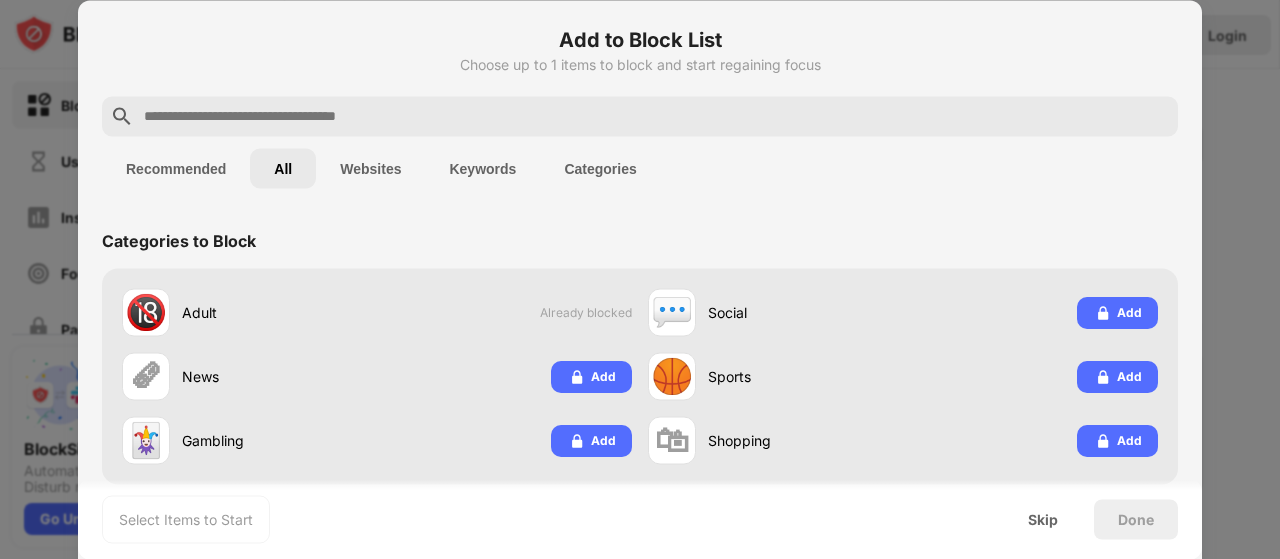 click on "Categories to Block 🔞 Adult Already blocked 💬 Social Add 🗞 News Add 🏀 Sports Add 🃏 Gambling Add 🛍 Shopping Add Most Blocked Overall [DOMAIN_NAME] Add [DOMAIN_NAME] Add [DOMAIN_NAME] Add [DOMAIN_NAME] Add [DOMAIN_NAME] Add [DOMAIN_NAME] Add [DOMAIN_NAME] Add [DOMAIN_NAME] Add Social Media & FOMO [DOMAIN_NAME] Add [DOMAIN_NAME] Add [DOMAIN_NAME] Add [DOMAIN_NAME] Add [DOMAIN_NAME] Add [DOMAIN_NAME] Add [DOMAIN_NAME] Add [DOMAIN_NAME] Add Adult Content [DOMAIN_NAME] Add [DOMAIN_NAME] Add [DOMAIN_NAME] Add [DOMAIN_NAME] Add [DOMAIN_NAME] Add [DOMAIN_NAME] Add [DOMAIN_NAME] Add [DOMAIN_NAME] Add News & Gosip [DOMAIN_NAME] Add [DOMAIN_NAME] Add [DOMAIN_NAME] Add [DOMAIN_NAME] Add [DOMAIN_NAME] Add [DOMAIN_NAME] Add [DOMAIN_NAME] Add [DOMAIN_NAME] Add Sports [DOMAIN_NAME] Add [DOMAIN_NAME] Add [DOMAIN_NAME] Add [DOMAIN_NAME] Add [DOMAIN_NAME] Add [DOMAIN_NAME] Add [DOMAIN_NAME] Add [DOMAIN_NAME] Add Gambling [DOMAIN_NAME] Add [DOMAIN_NAME] Add [DOMAIN_NAME] Add [DOMAIN_NAME] Add [DOMAIN_NAME] Add [DOMAIN_NAME] Add [DOMAIN_NAME] Add [DOMAIN_NAME] Add Shopping [DOMAIN_NAME] Add [DOMAIN_NAME] Add [DOMAIN_NAME] Add [DOMAIN_NAME] Add" at bounding box center (640, 2072) 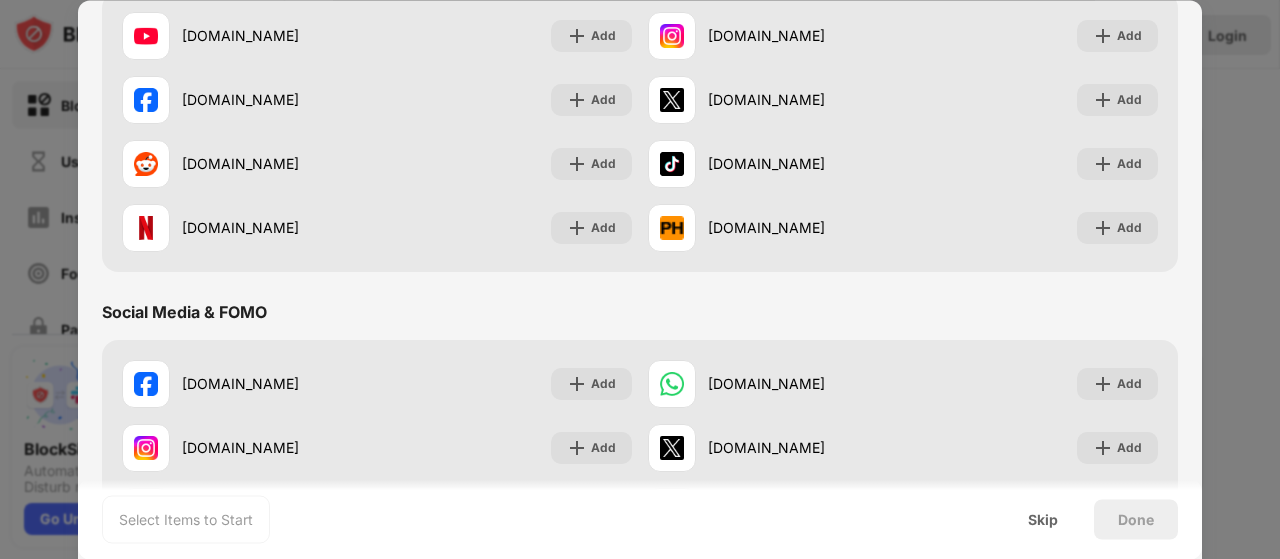 scroll, scrollTop: 0, scrollLeft: 0, axis: both 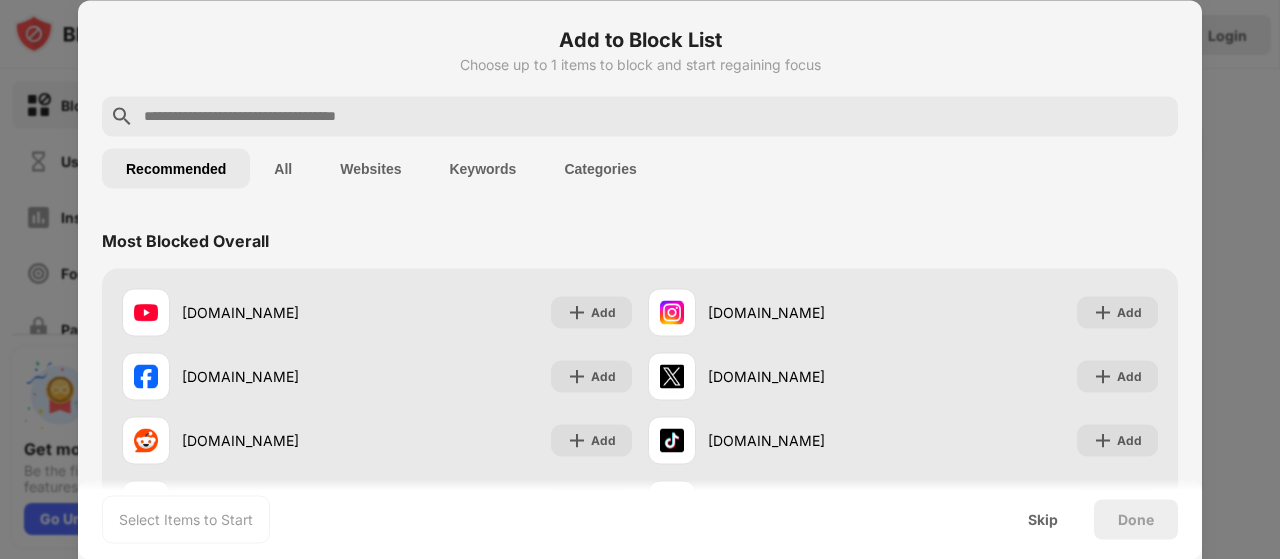 click at bounding box center (640, 279) 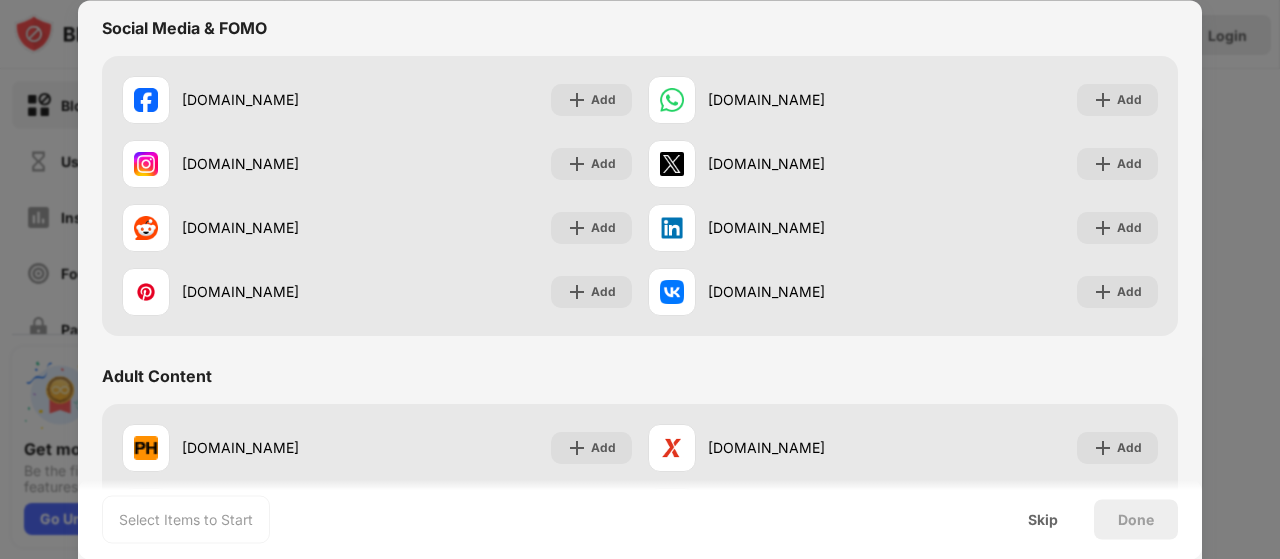 scroll, scrollTop: 1120, scrollLeft: 0, axis: vertical 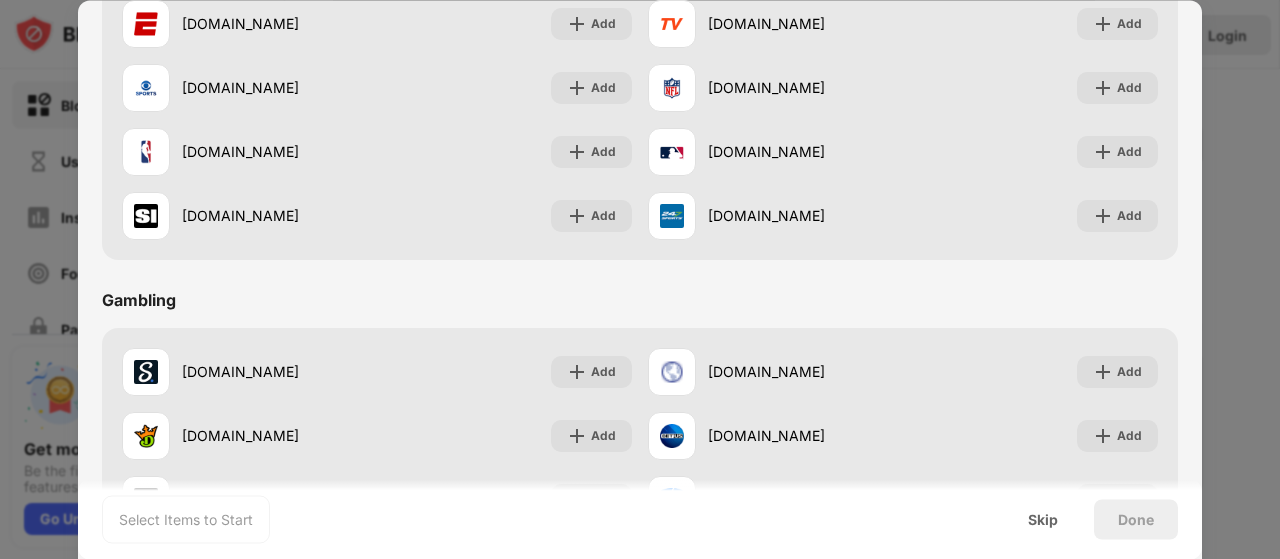 click on "Select Items to Start Skip Done" at bounding box center (640, 519) 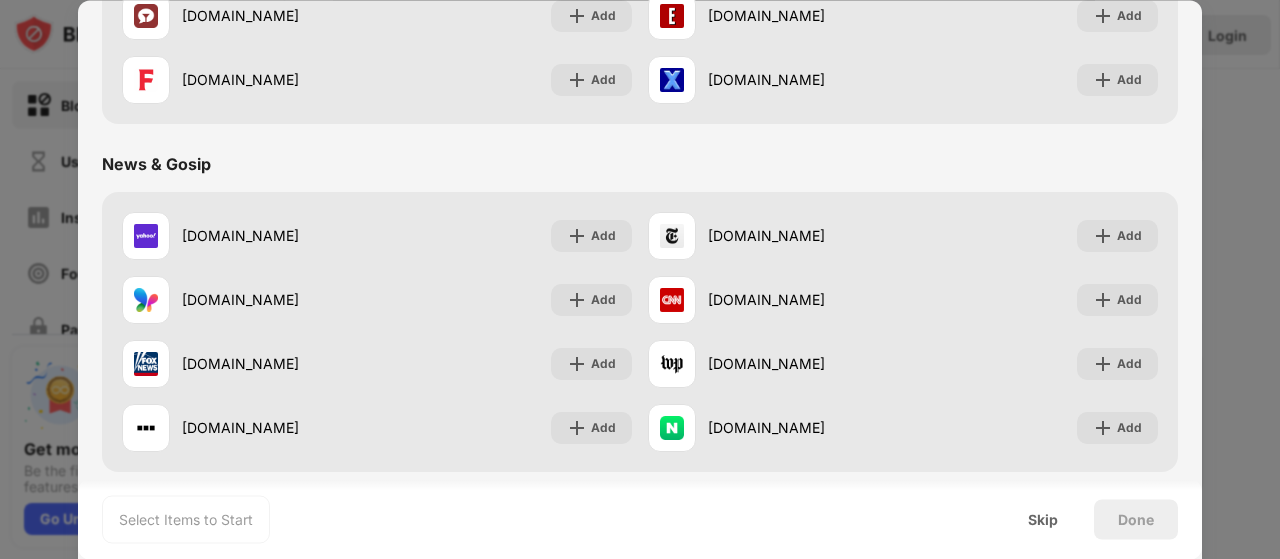 scroll, scrollTop: 560, scrollLeft: 0, axis: vertical 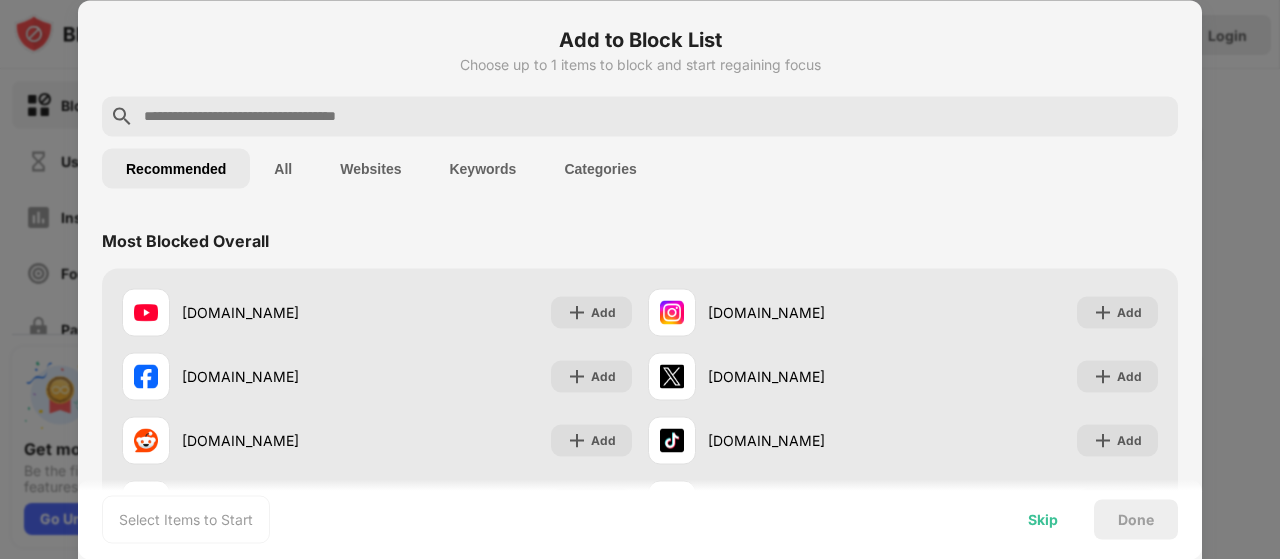click on "Skip" at bounding box center [1043, 519] 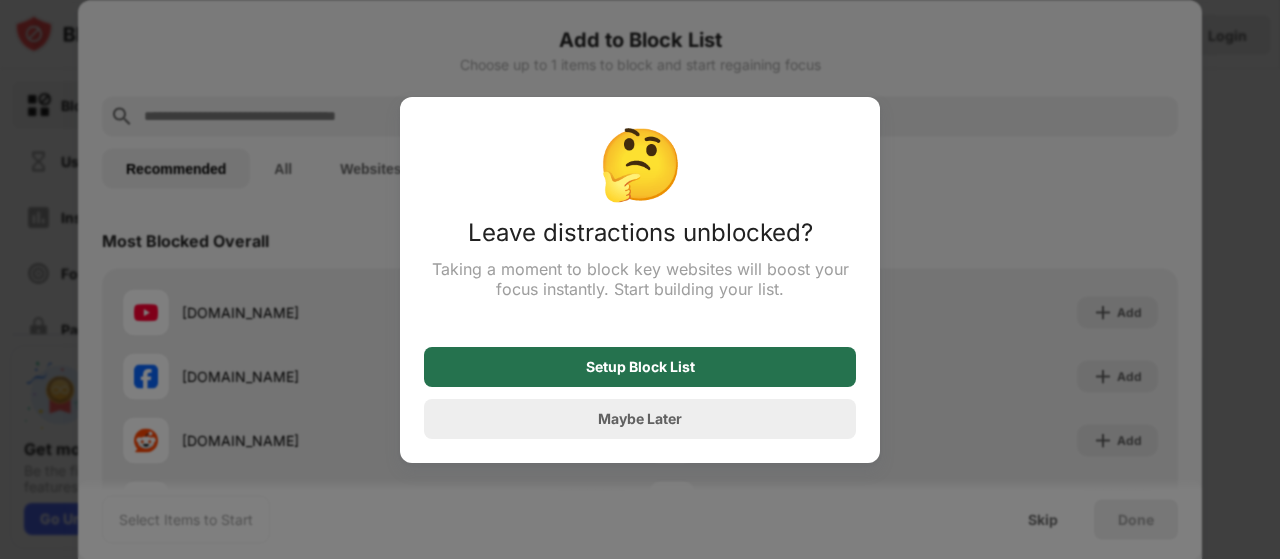 click on "Setup Block List" at bounding box center (640, 367) 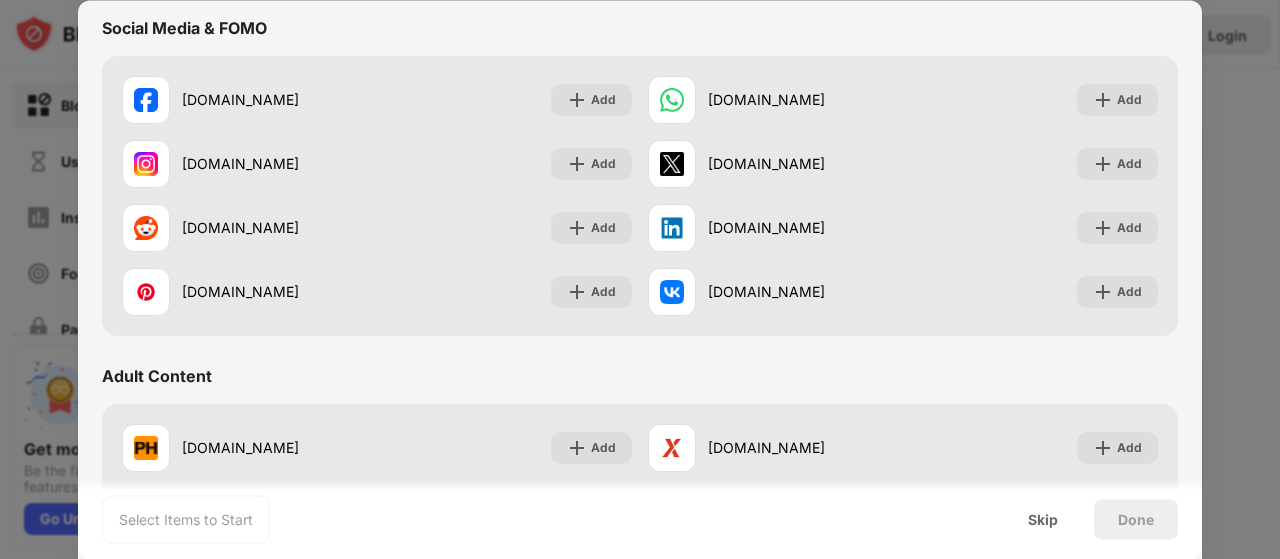 scroll, scrollTop: 0, scrollLeft: 0, axis: both 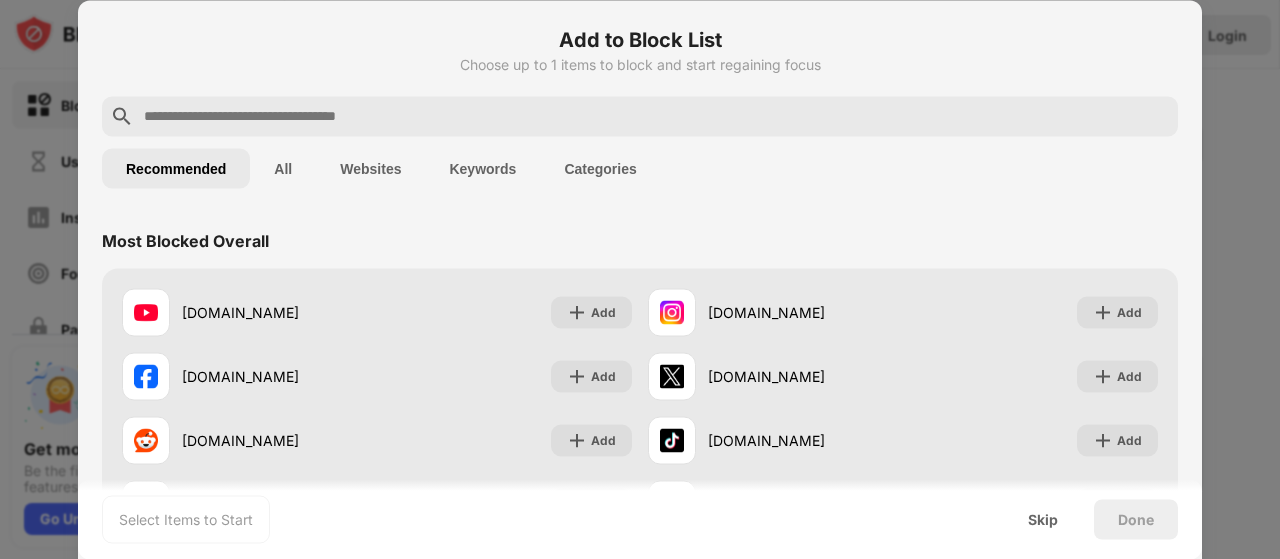 click on "All" at bounding box center [283, 168] 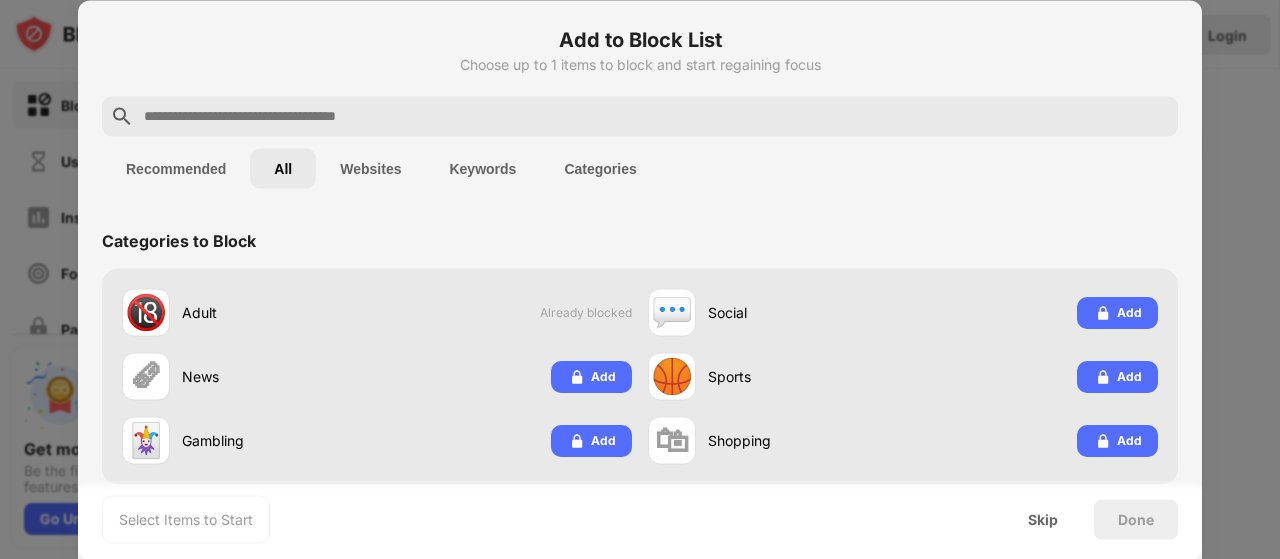 click on "Websites" at bounding box center (370, 168) 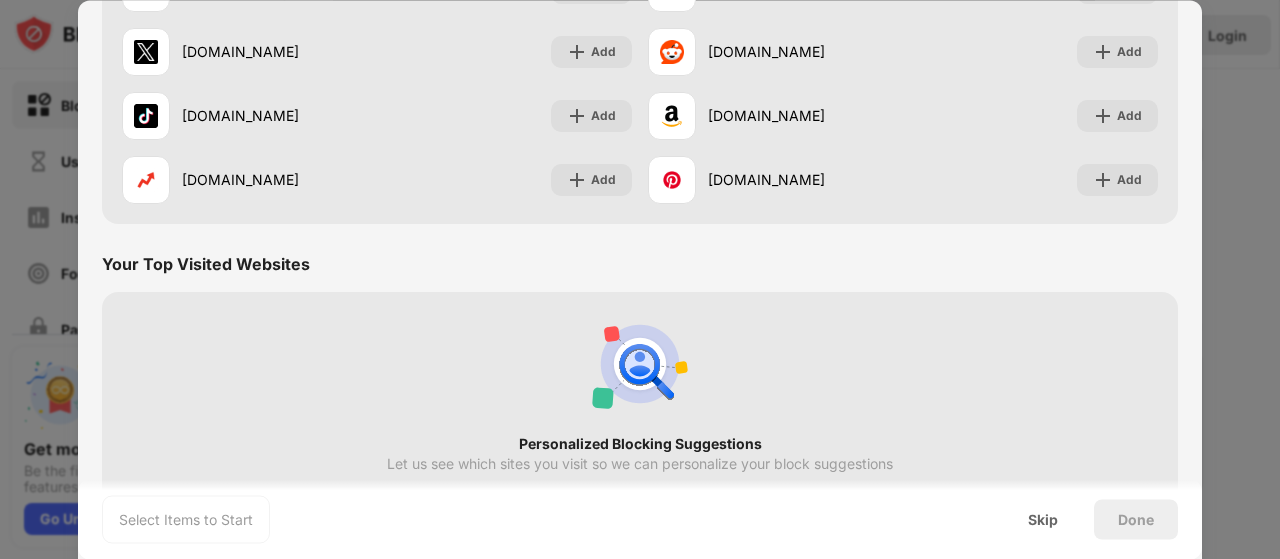scroll, scrollTop: 0, scrollLeft: 0, axis: both 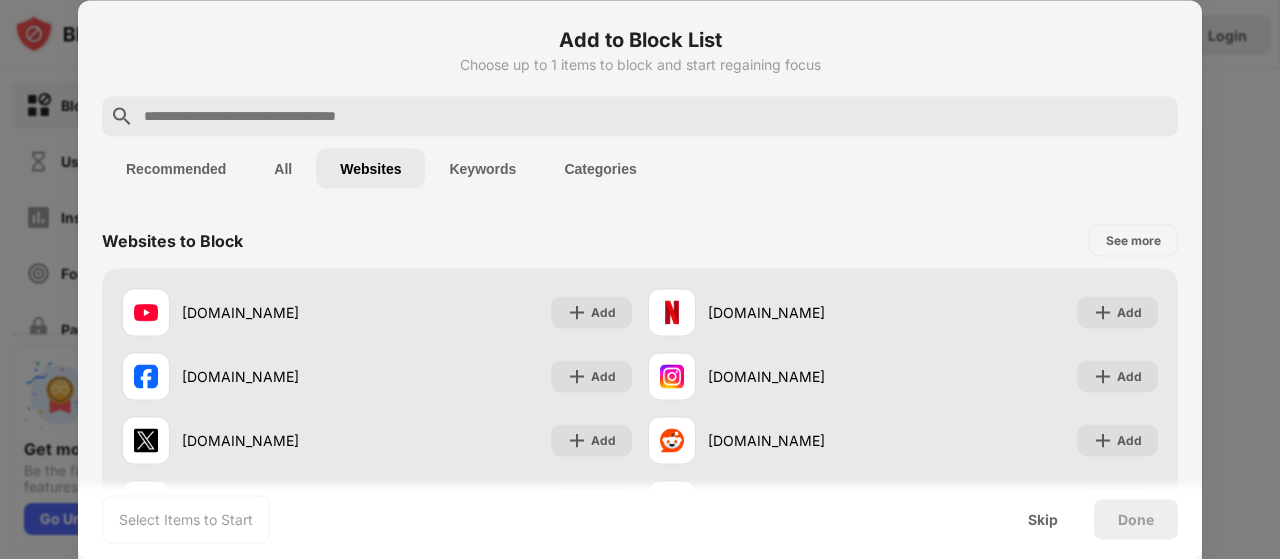 click on "Keywords" at bounding box center (482, 168) 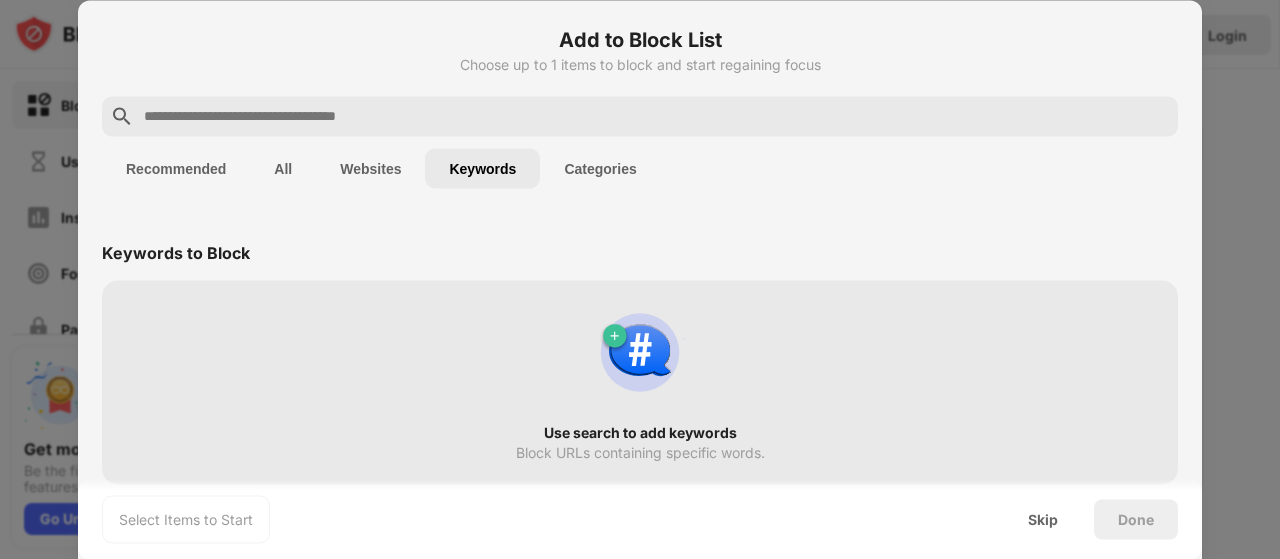 drag, startPoint x: 482, startPoint y: 166, endPoint x: 606, endPoint y: 166, distance: 124 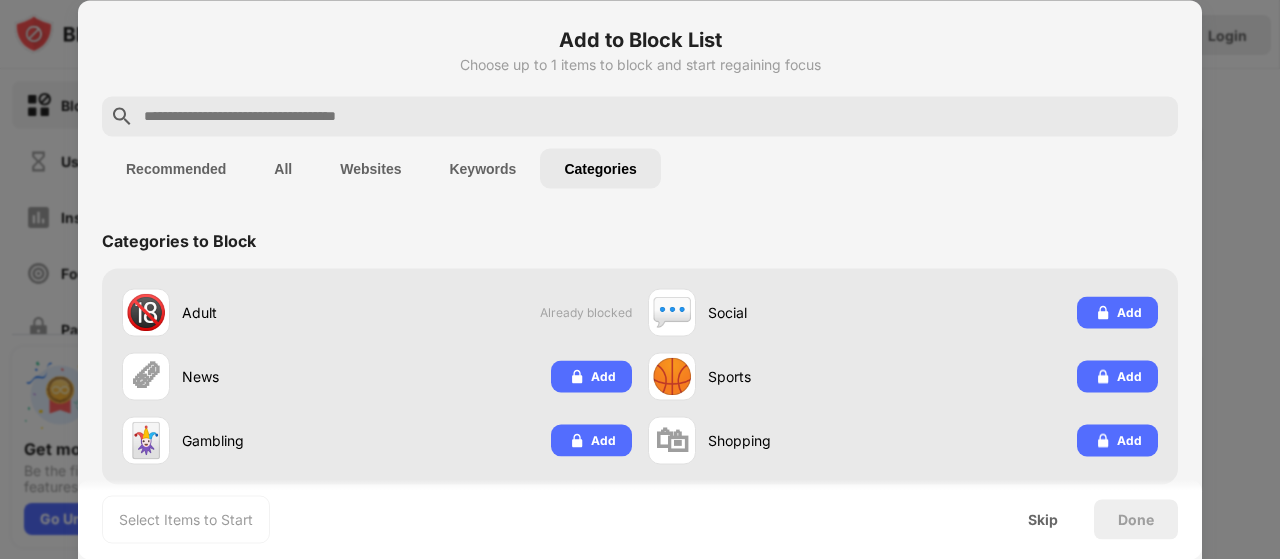 click at bounding box center [640, 279] 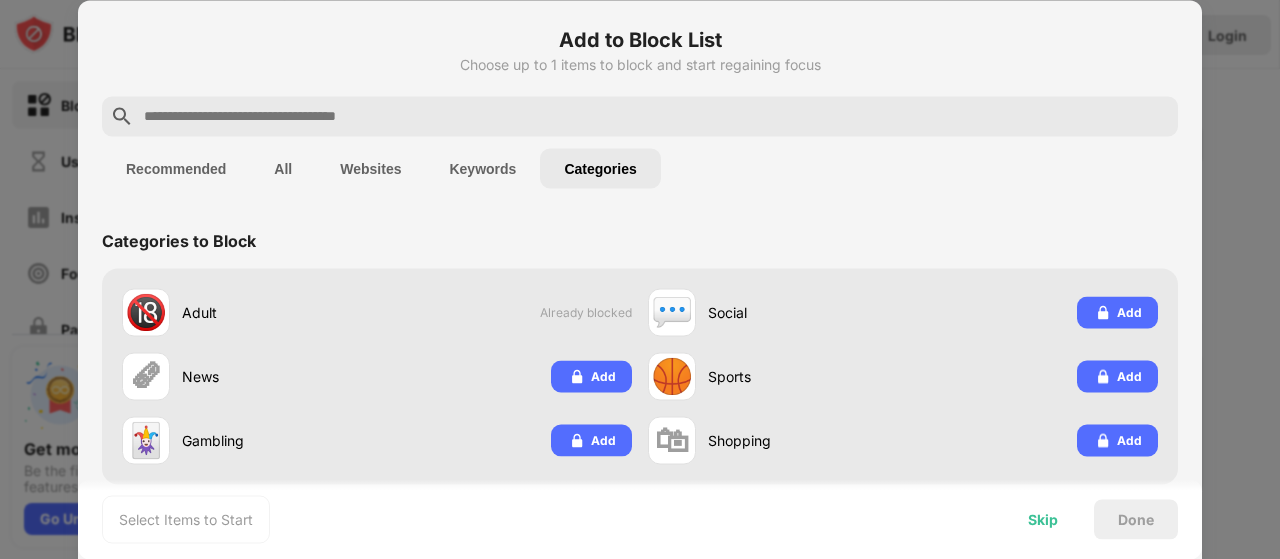 click on "Skip" at bounding box center [1043, 519] 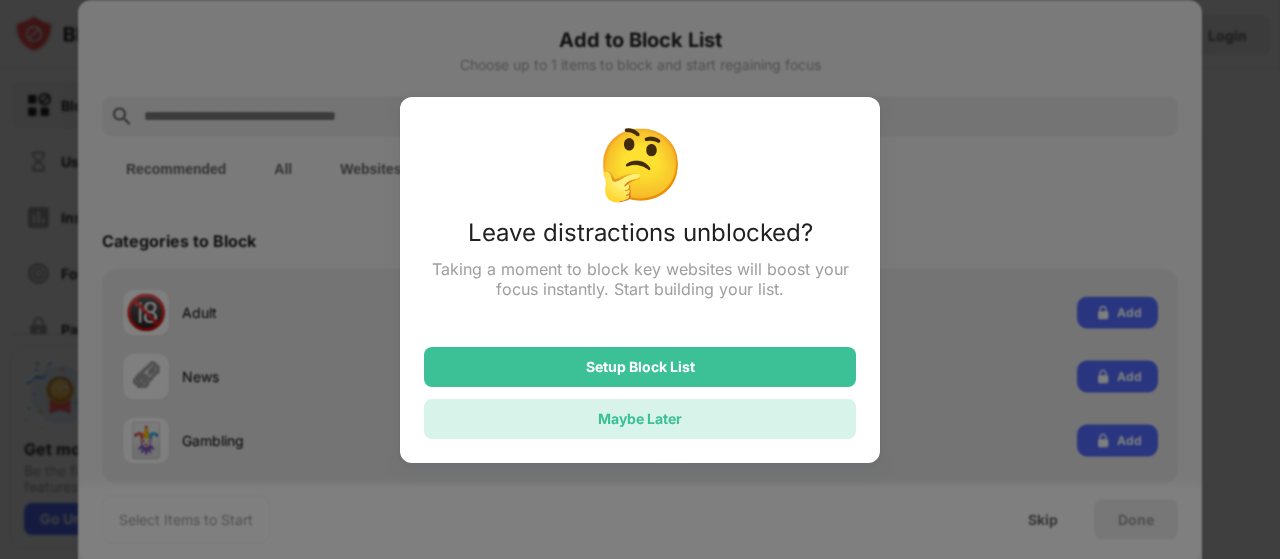 click on "Maybe Later" at bounding box center [640, 419] 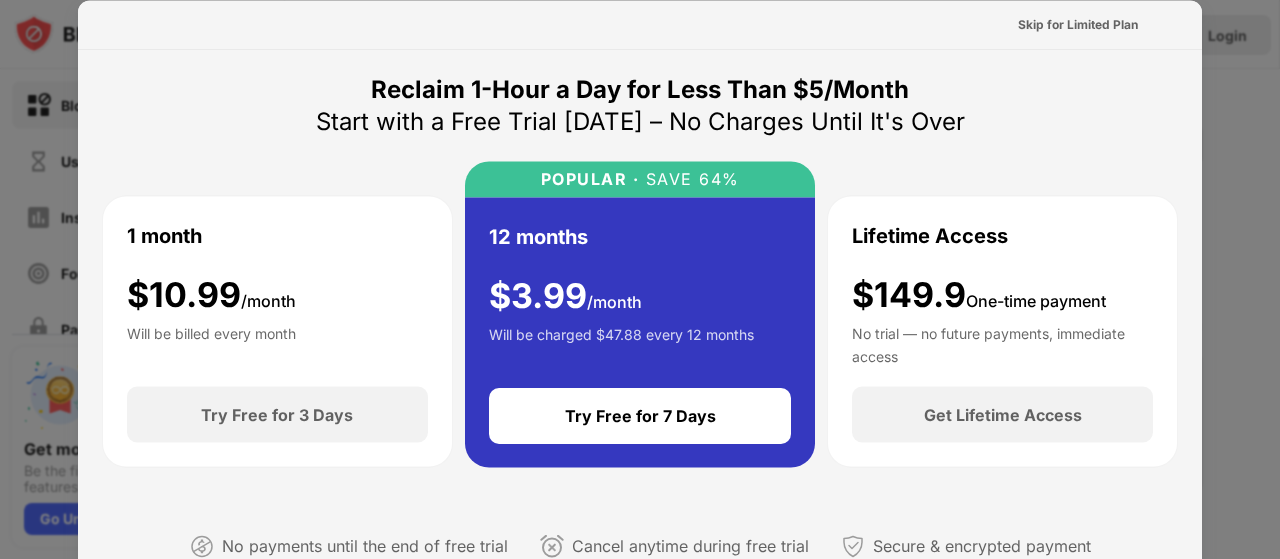 click at bounding box center (640, 279) 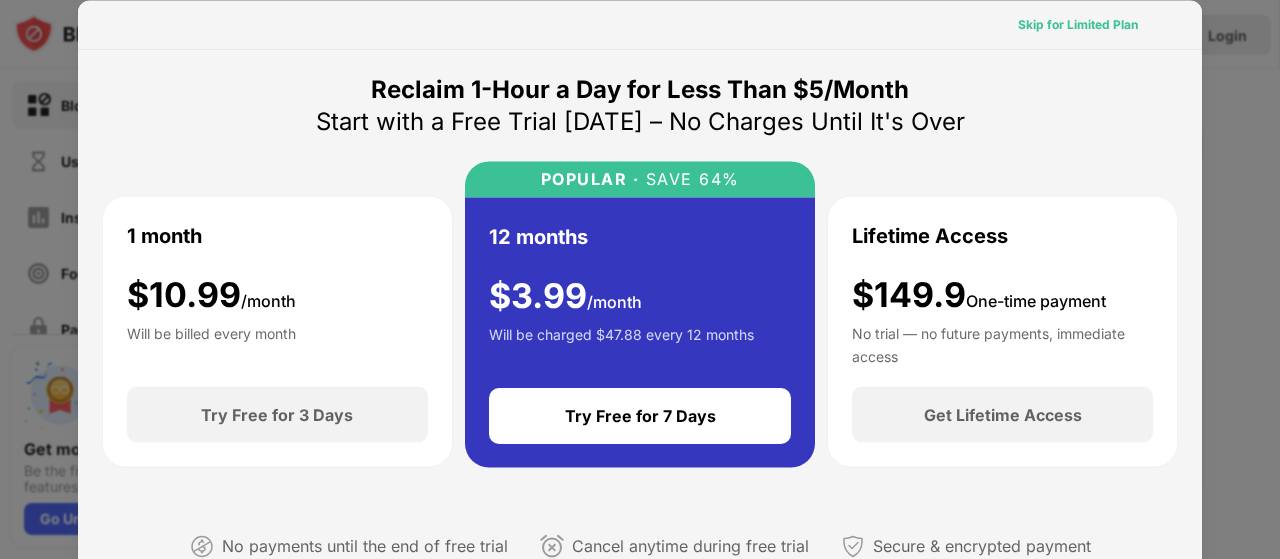 click on "Skip for Limited Plan" at bounding box center [1078, 24] 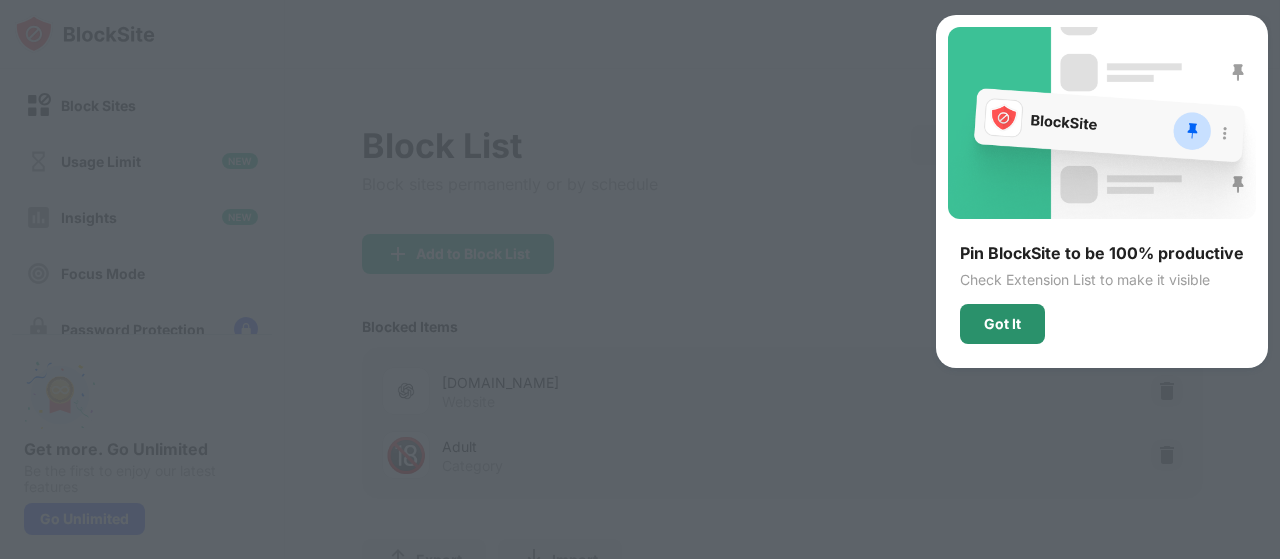 click on "Got It" at bounding box center [1002, 324] 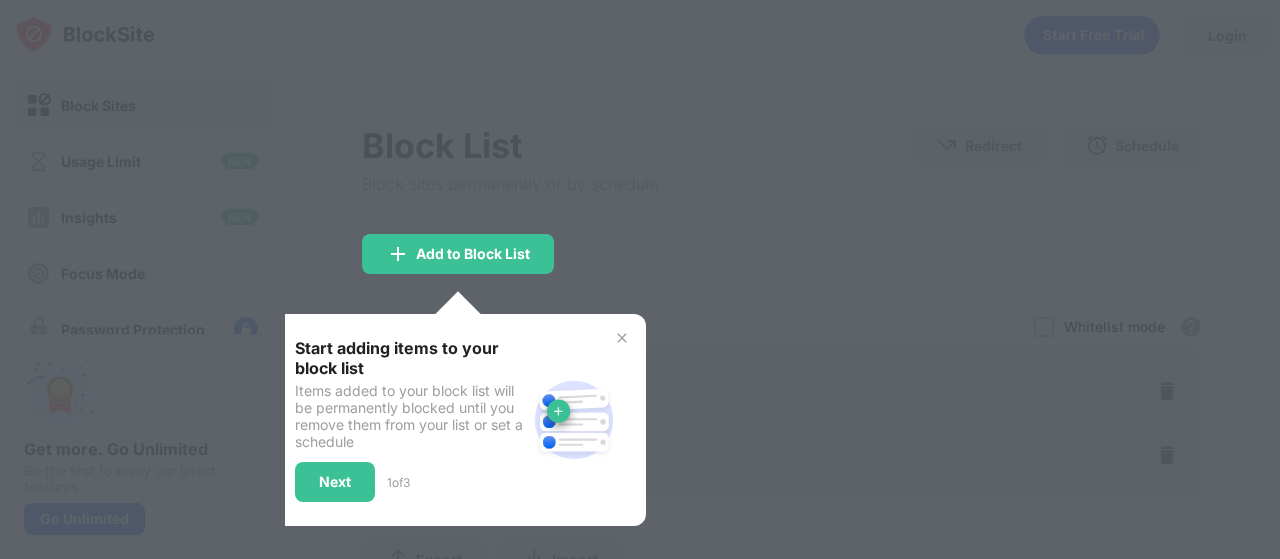 click at bounding box center [640, 279] 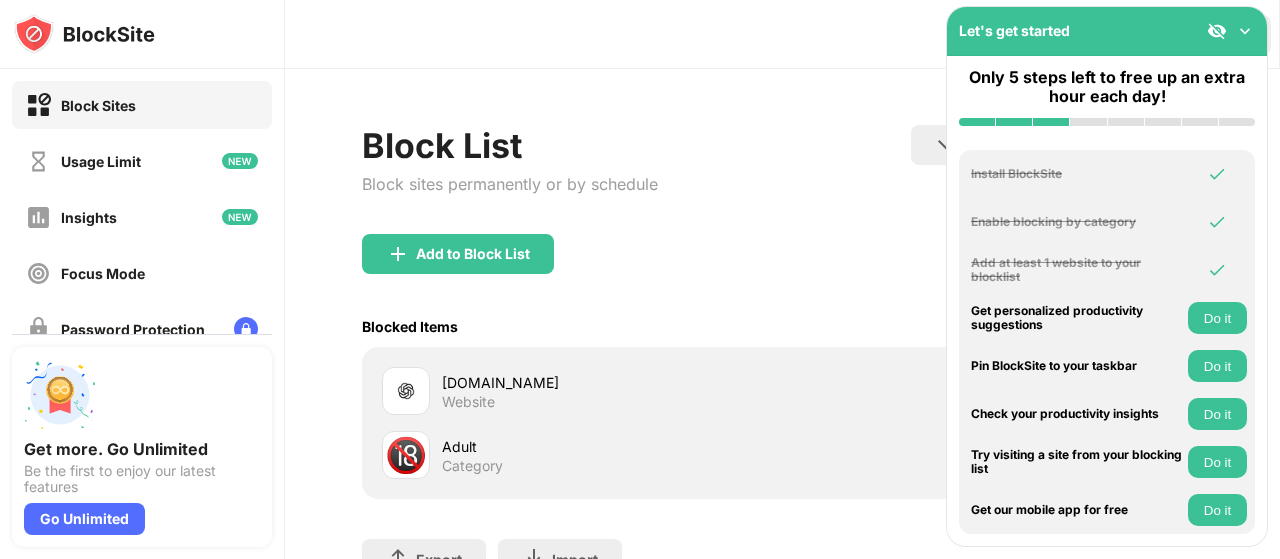 click at bounding box center [1245, 31] 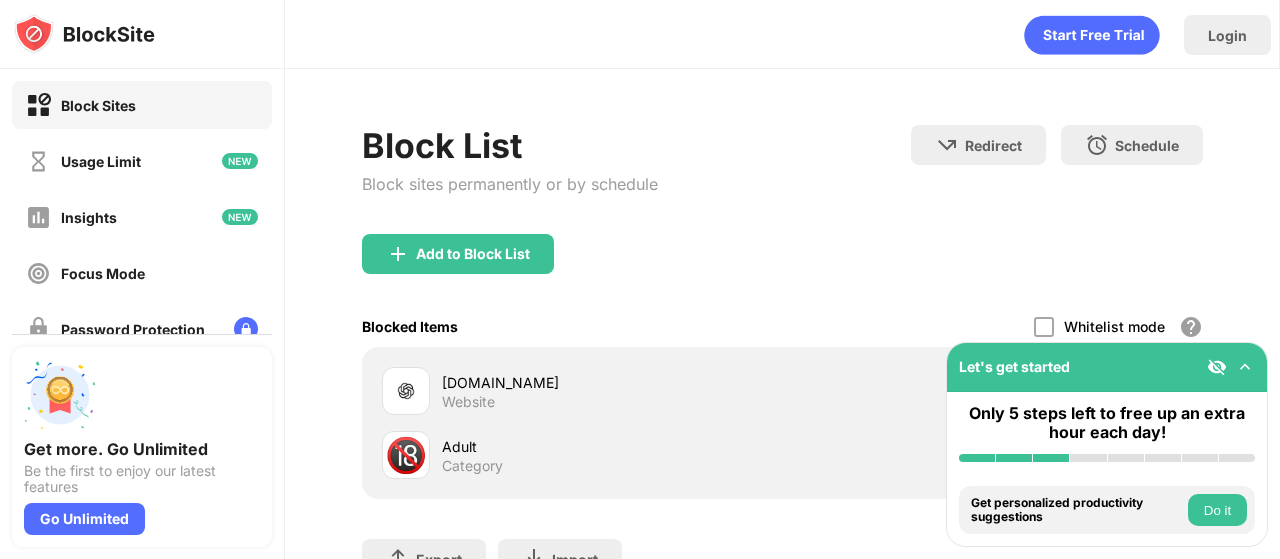 scroll, scrollTop: 166, scrollLeft: 0, axis: vertical 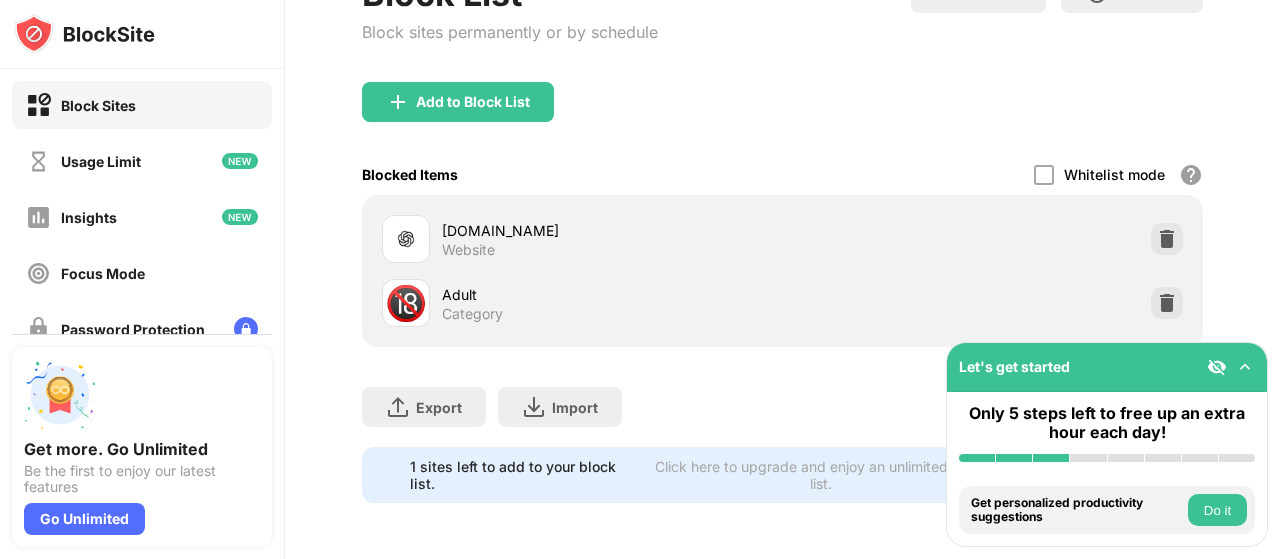 click on "Login Block List Block sites permanently or by schedule Redirect Choose a site to be redirected to when blocking is active Schedule Select which days and timeframes the block list will be active Add to Block List Blocked Items Whitelist mode Block all websites except for those in your whitelist. Whitelist Mode only works with URLs and won't include categories or keywords. chatgpt.com Website 🔞 Adult Category Export Export Files (for websites items only) Import Import Files (for websites items only) 1 sites left to add to your block list. Click here to upgrade and enjoy an unlimited block list. Go Unlimited" at bounding box center [782, 279] 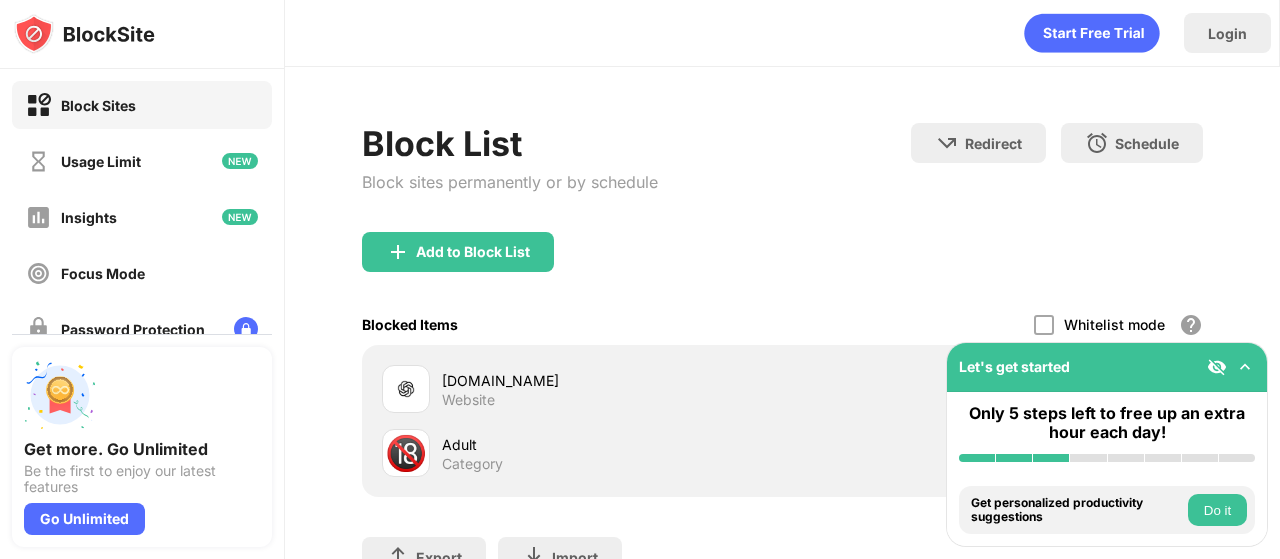 click on "Login Block List Block sites permanently or by schedule Redirect Choose a site to be redirected to when blocking is active Schedule Select which days and timeframes the block list will be active Add to Block List Blocked Items Whitelist mode Block all websites except for those in your whitelist. Whitelist Mode only works with URLs and won't include categories or keywords. chatgpt.com Website 🔞 Adult Category Export Export Files (for websites items only) Import Import Files (for websites items only) 1 sites left to add to your block list. Click here to upgrade and enjoy an unlimited block list. Go Unlimited" at bounding box center (782, 279) 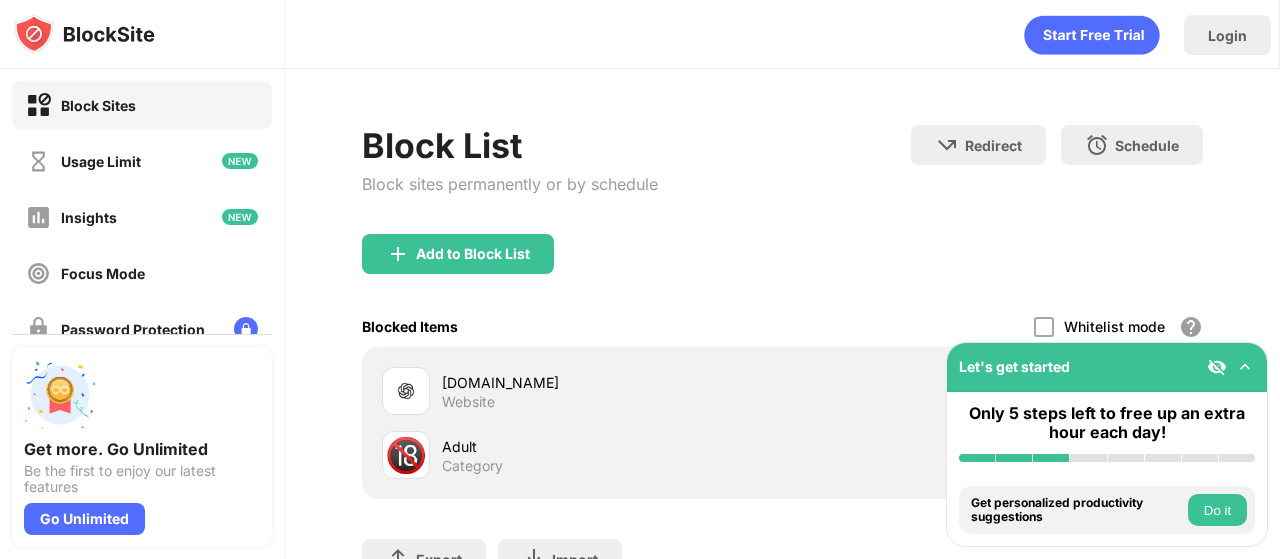 click at bounding box center [1245, 367] 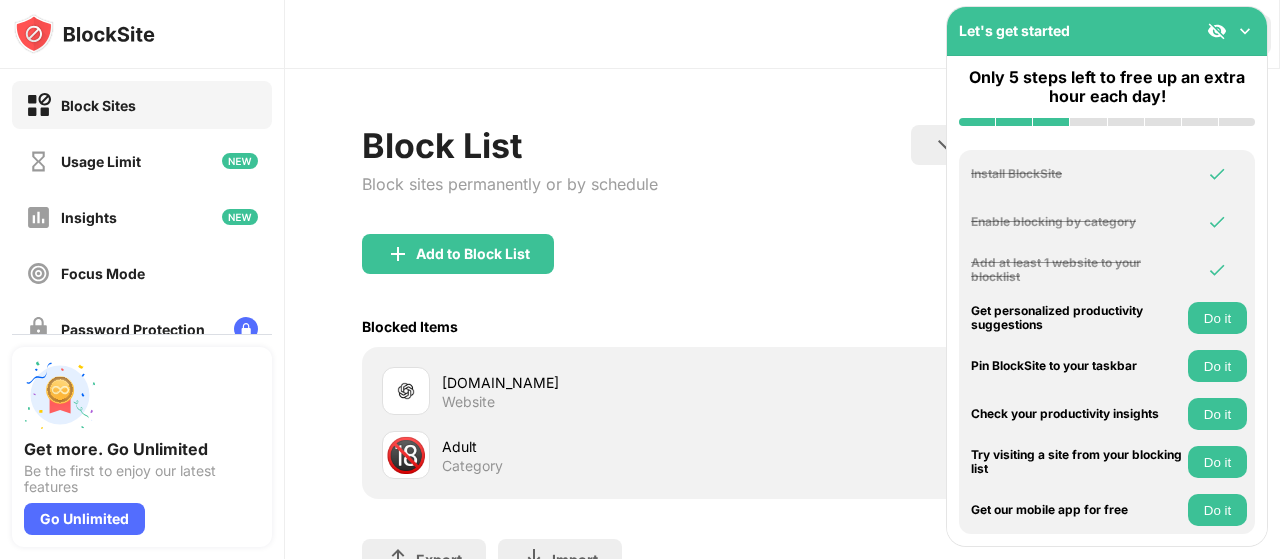 click on "Let's get started" at bounding box center (1107, 31) 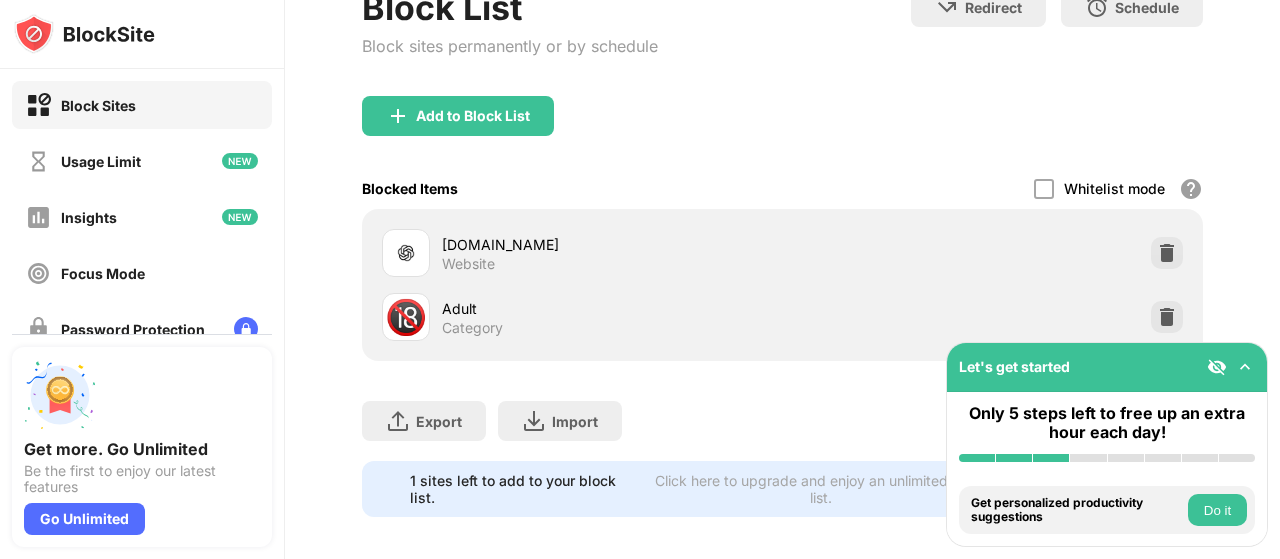 click on "Login Block List Block sites permanently or by schedule Redirect Choose a site to be redirected to when blocking is active Schedule Select which days and timeframes the block list will be active Add to Block List Blocked Items Whitelist mode Block all websites except for those in your whitelist. Whitelist Mode only works with URLs and won't include categories or keywords. chatgpt.com Website 🔞 Adult Category Export Export Files (for websites items only) Import Import Files (for websites items only) 1 sites left to add to your block list. Click here to upgrade and enjoy an unlimited block list. Go Unlimited" at bounding box center (782, 279) 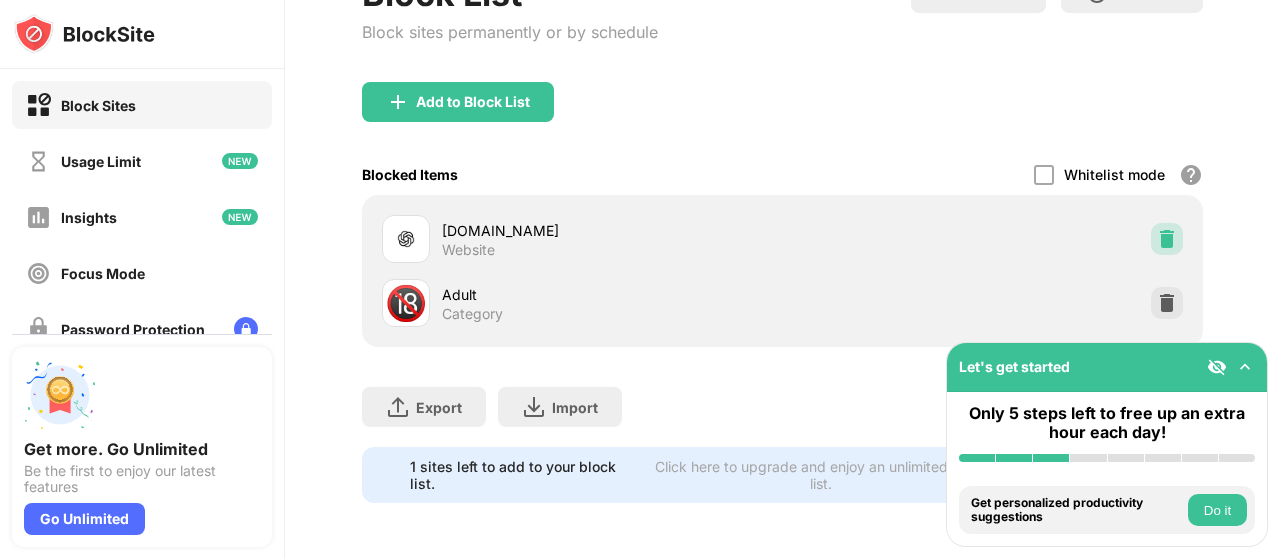 click at bounding box center [1167, 239] 